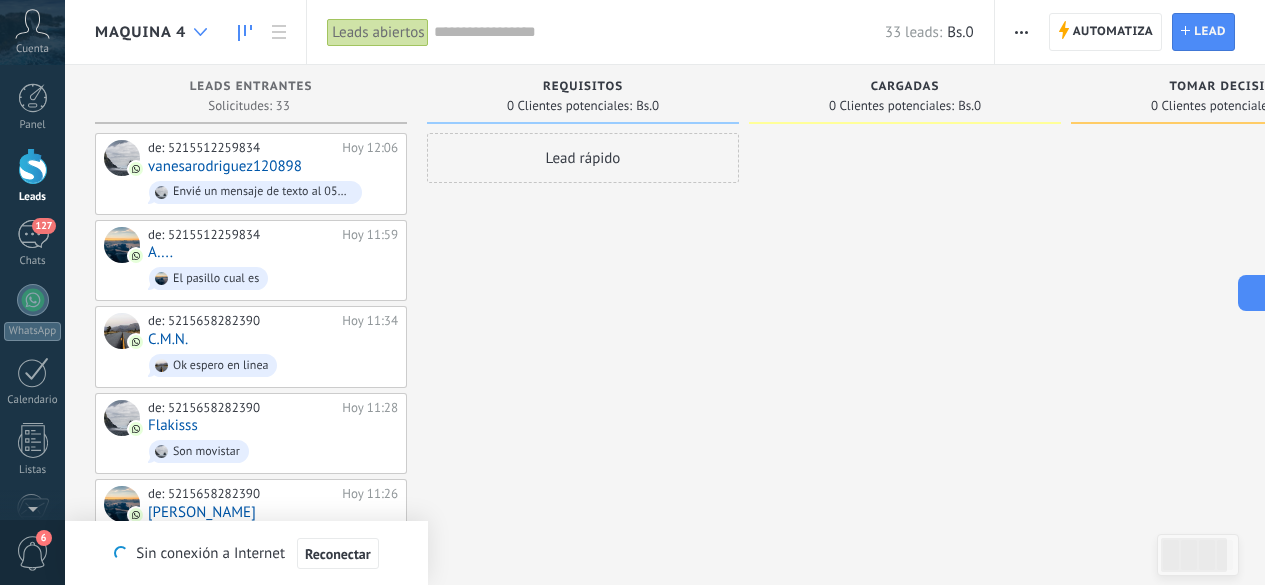 scroll, scrollTop: 0, scrollLeft: 0, axis: both 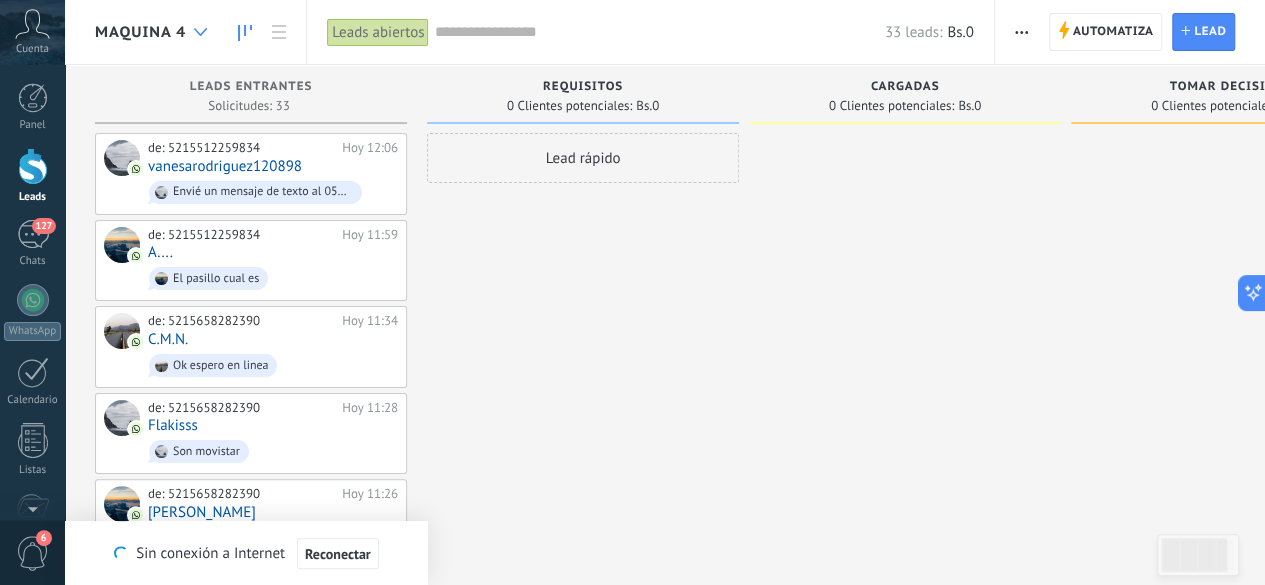 click 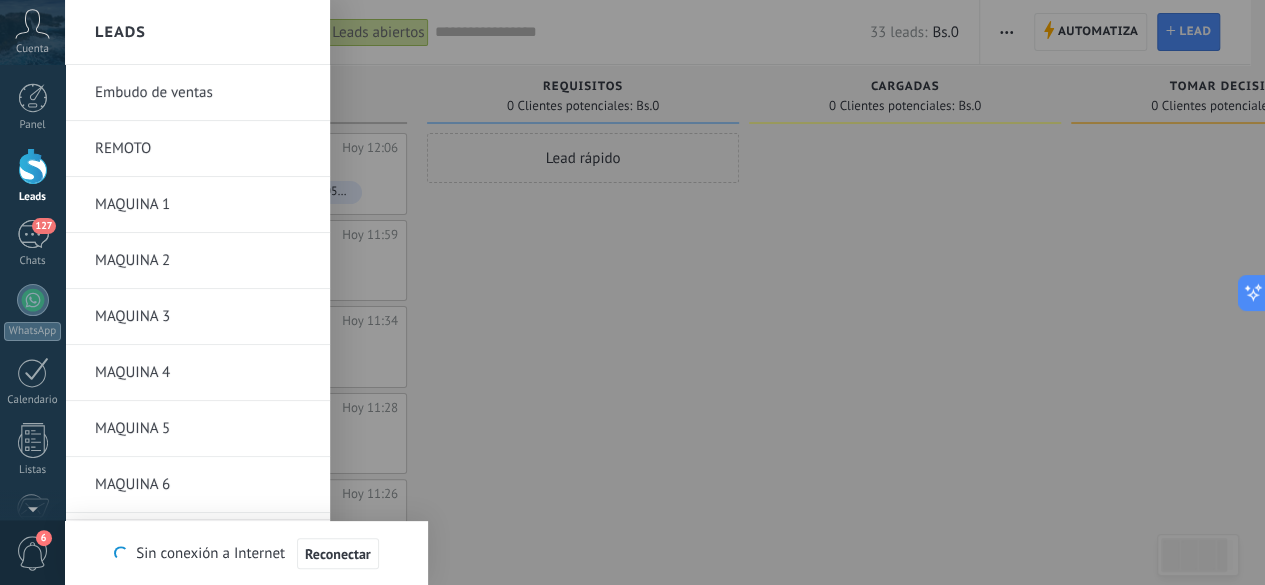 scroll, scrollTop: 0, scrollLeft: 0, axis: both 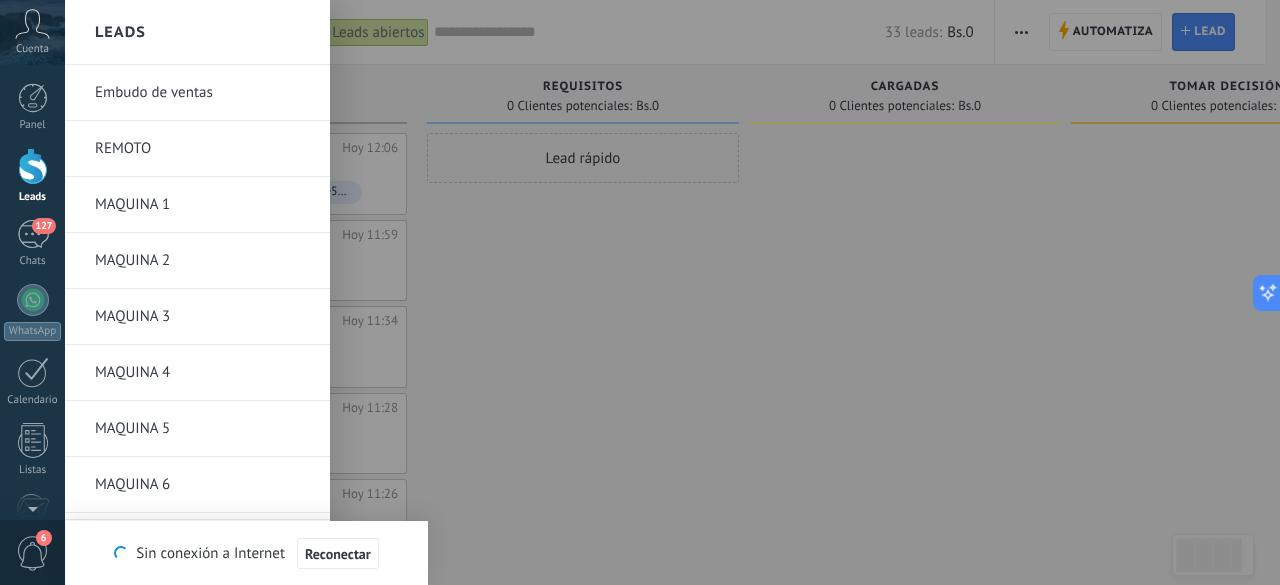 click on "MAQUINA 3" at bounding box center (202, 317) 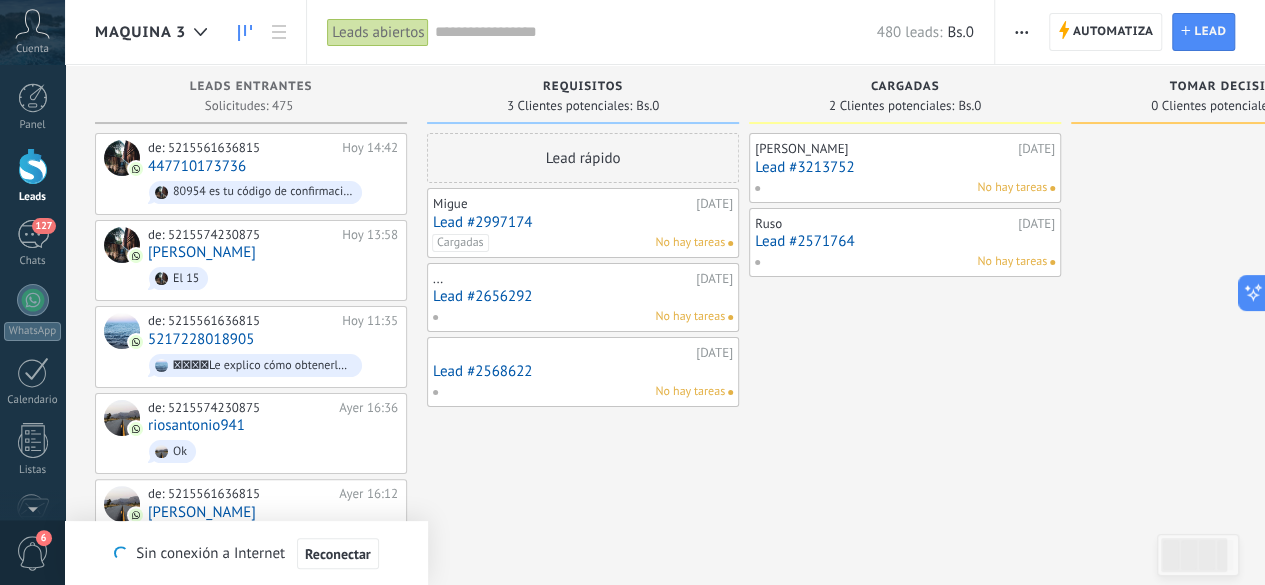 click on "Lead rápido Migue [DATE] Lead #2997174 Cargadas No hay tareas ... [DATE] Lead #2656292 No hay tareas ️ [DATE] Lead #2568622 No hay tareas" at bounding box center (583, 996) 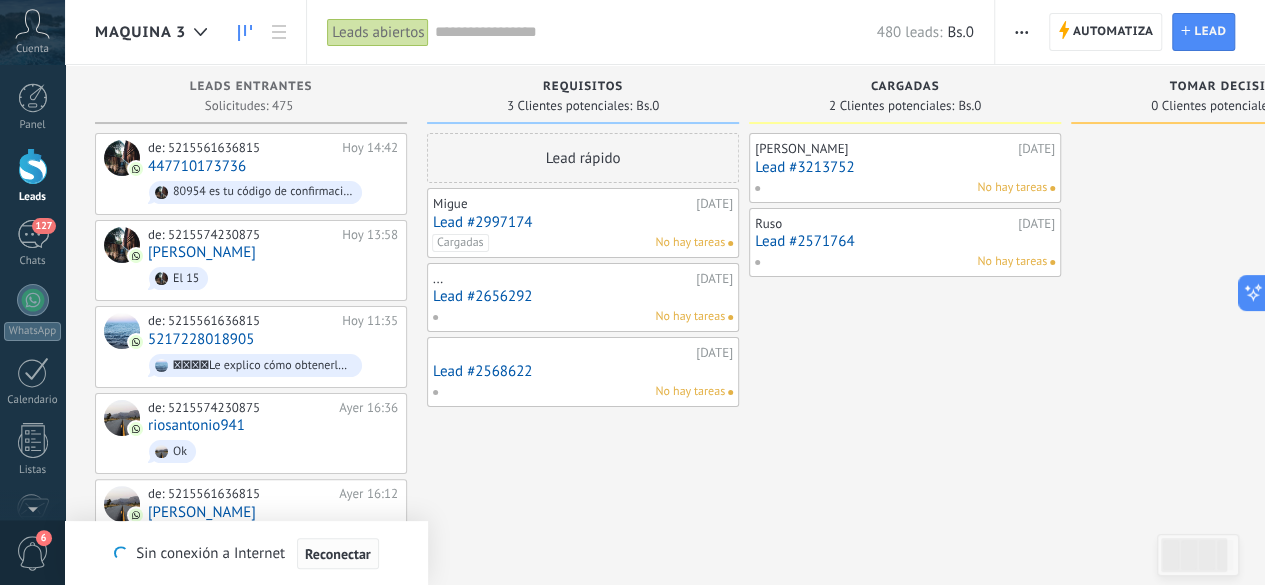 click on "Reconectar" at bounding box center (338, 554) 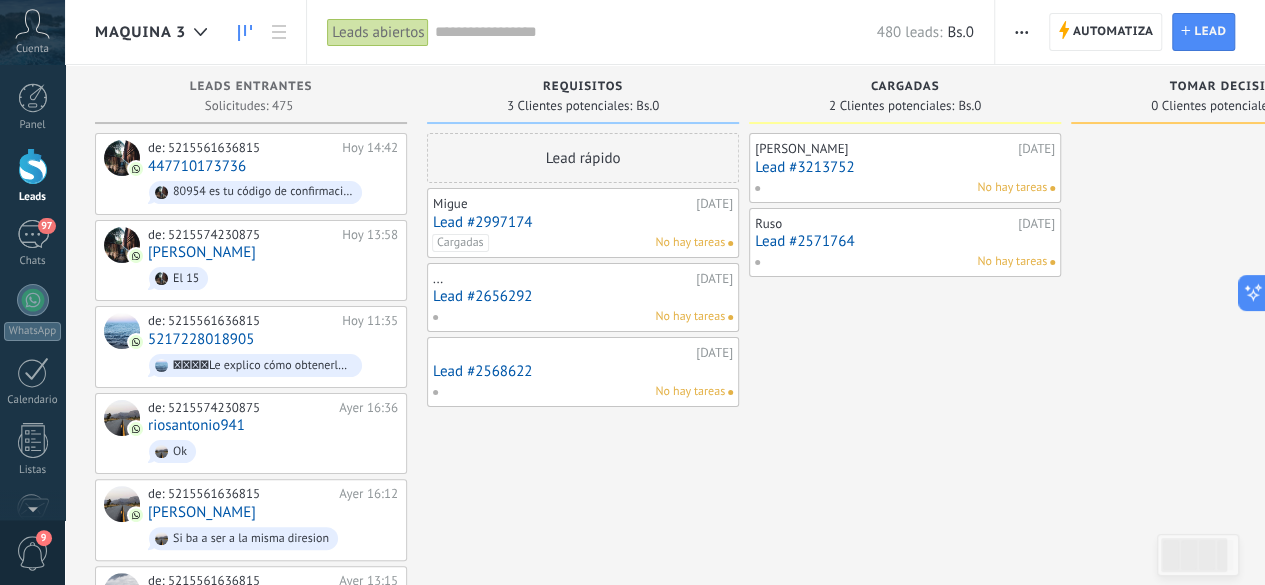 click 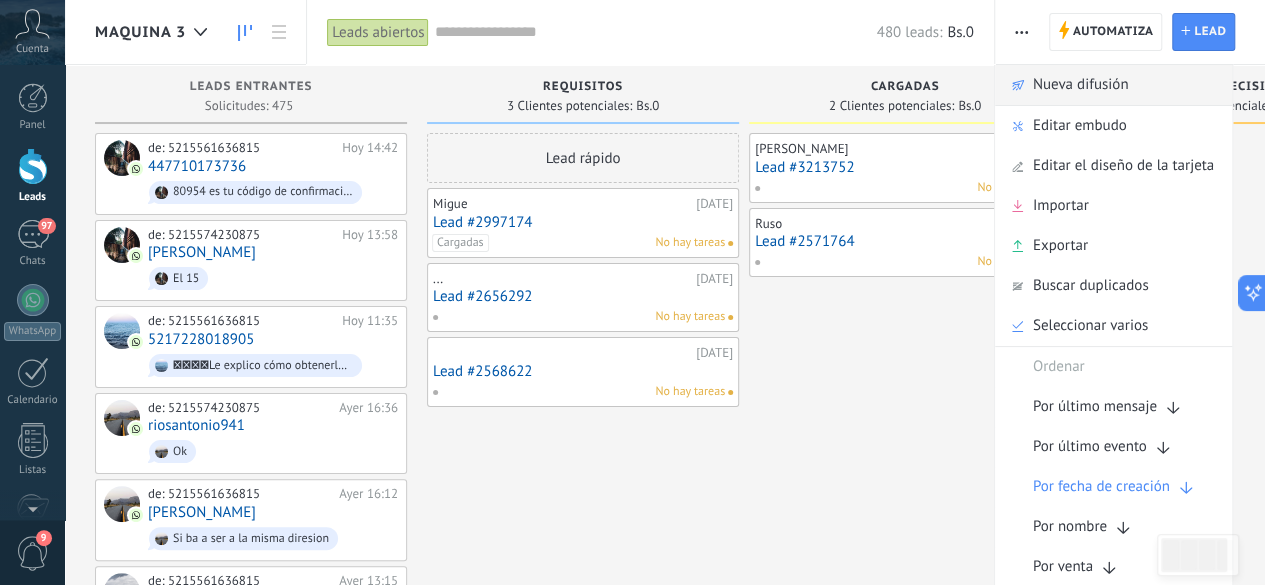 click on "Nueva difusión" at bounding box center [1081, 85] 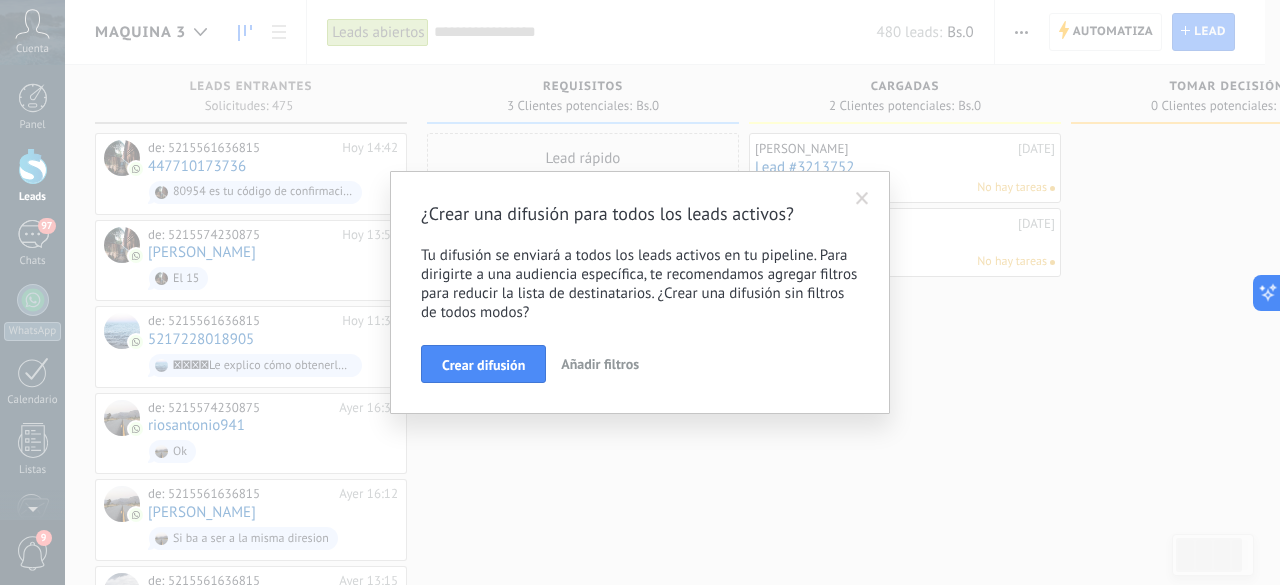 click on "Añadir filtros" at bounding box center [600, 364] 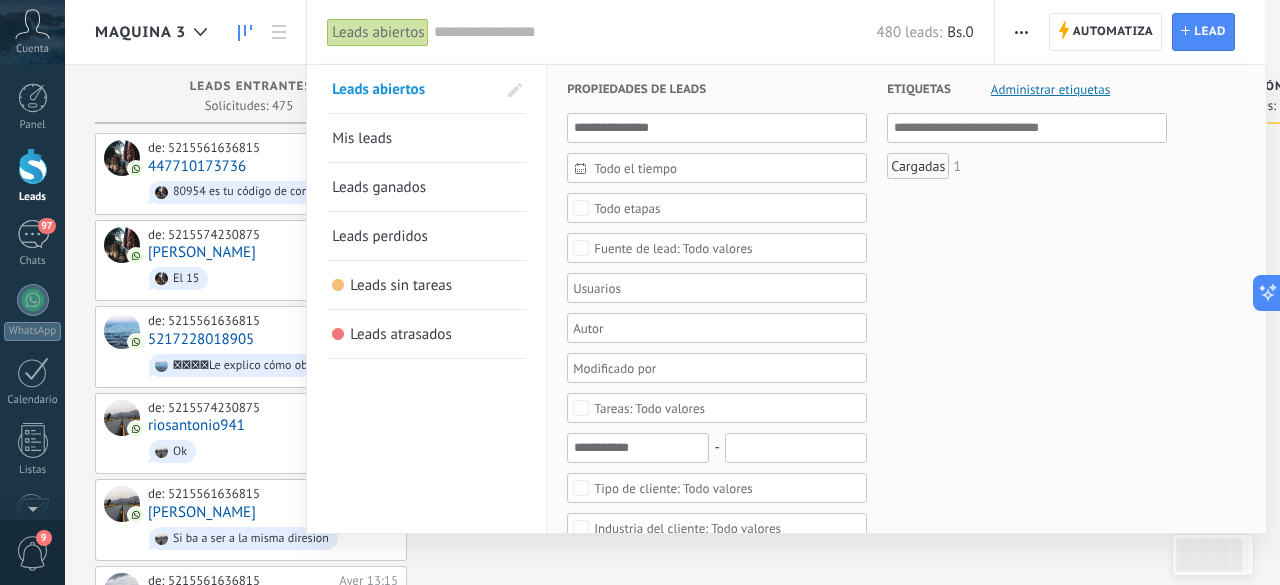 scroll, scrollTop: 0, scrollLeft: 0, axis: both 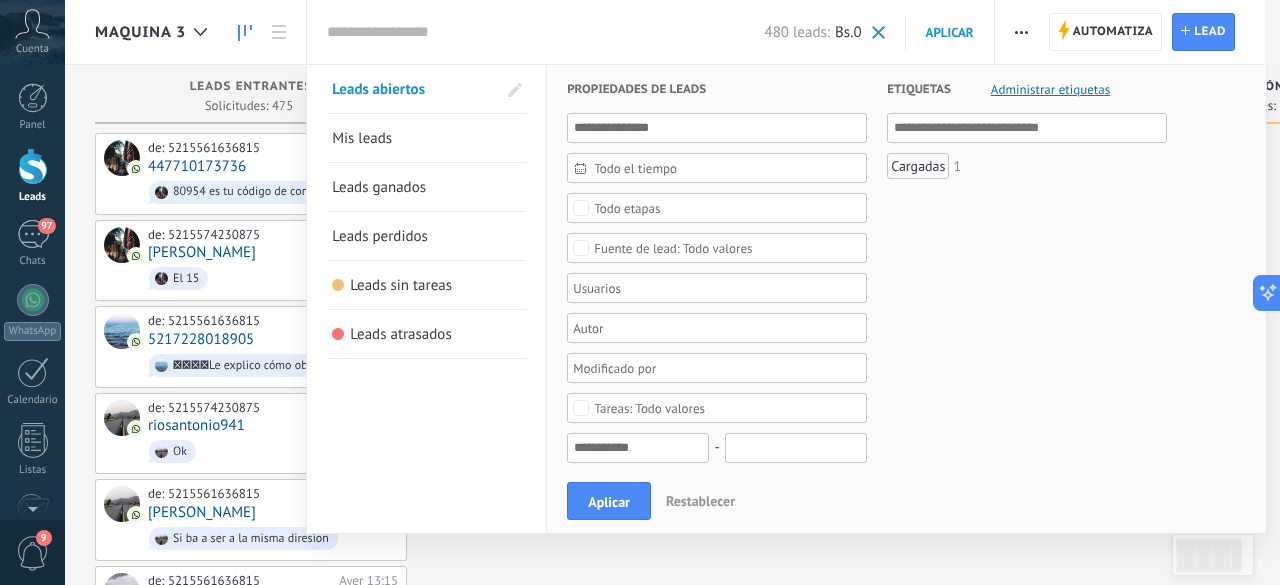 click on "Todo etapas" at bounding box center [627, 208] 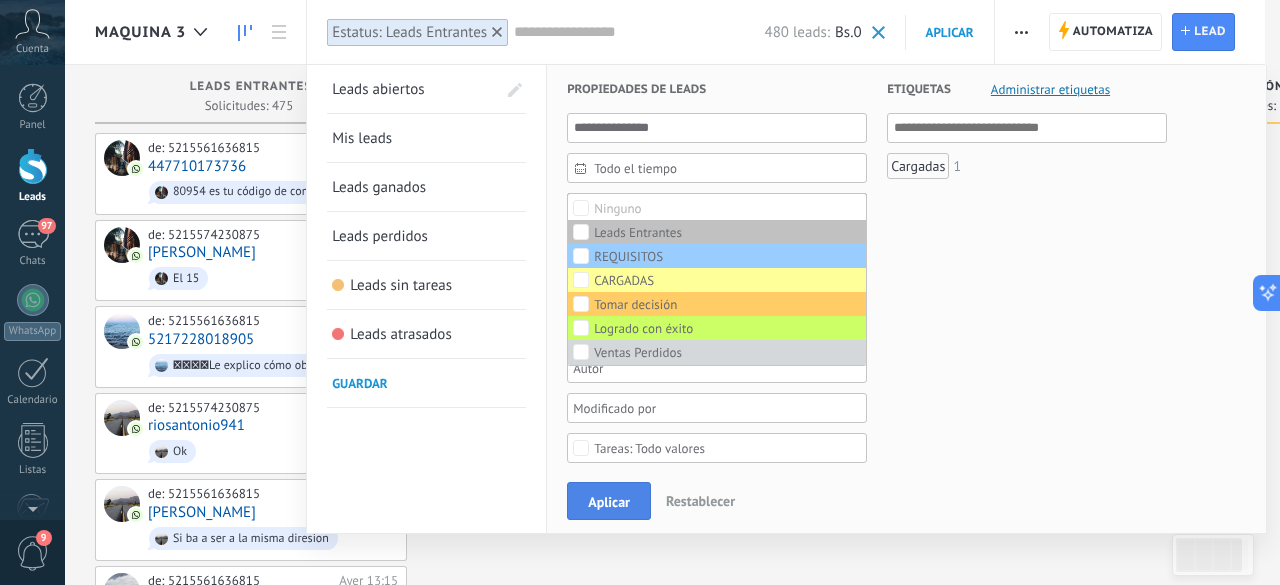 click on "Aplicar" at bounding box center (609, 502) 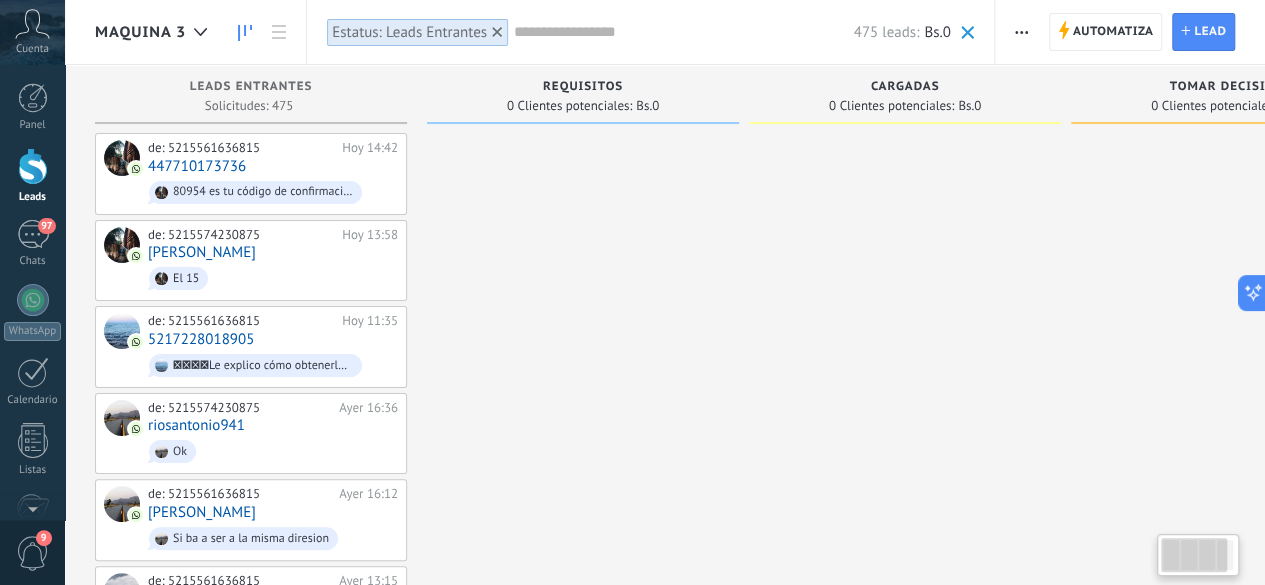 click at bounding box center [1021, 32] 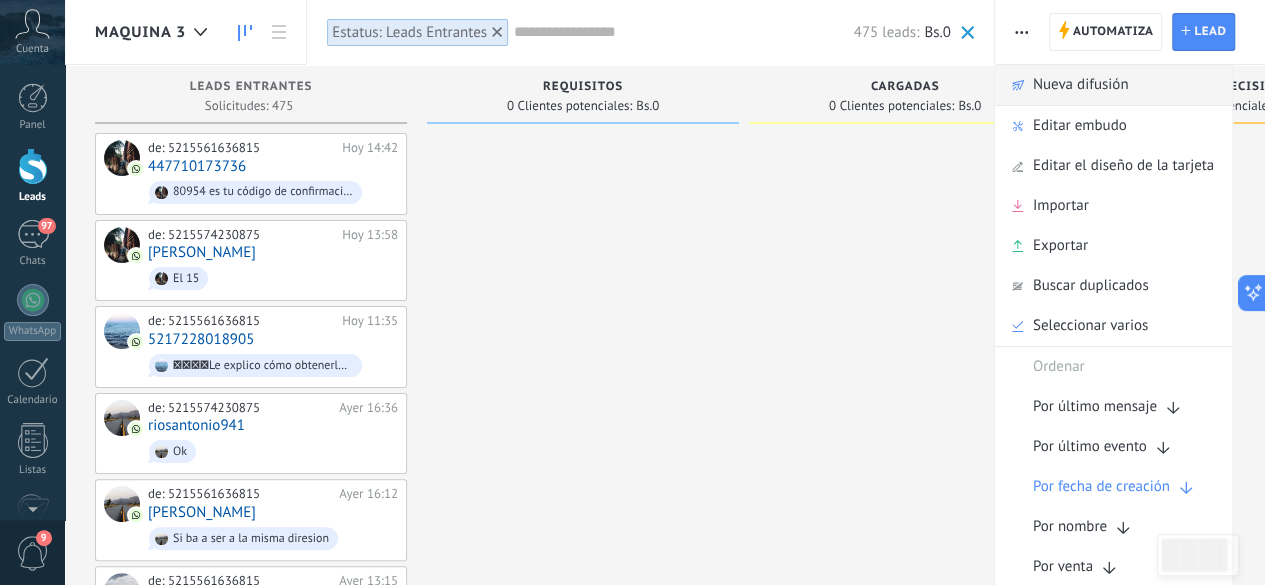 click on "Nueva difusión" at bounding box center (1081, 85) 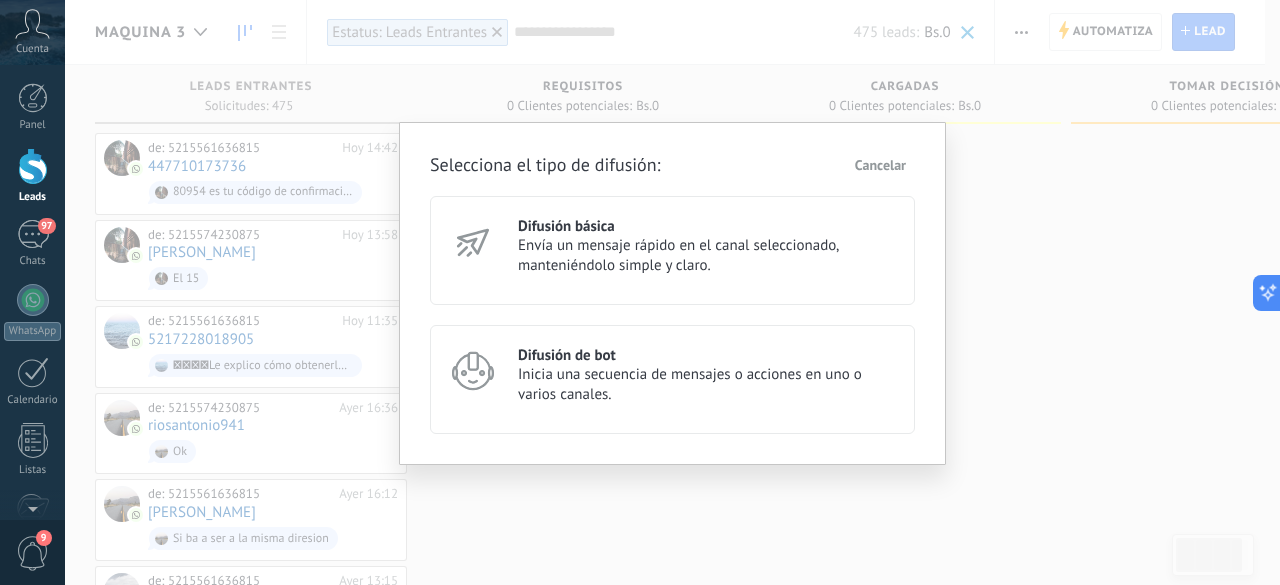 click on "Difusión de bot Inicia una secuencia de mensajes o acciones en uno o varios canales." at bounding box center (672, 379) 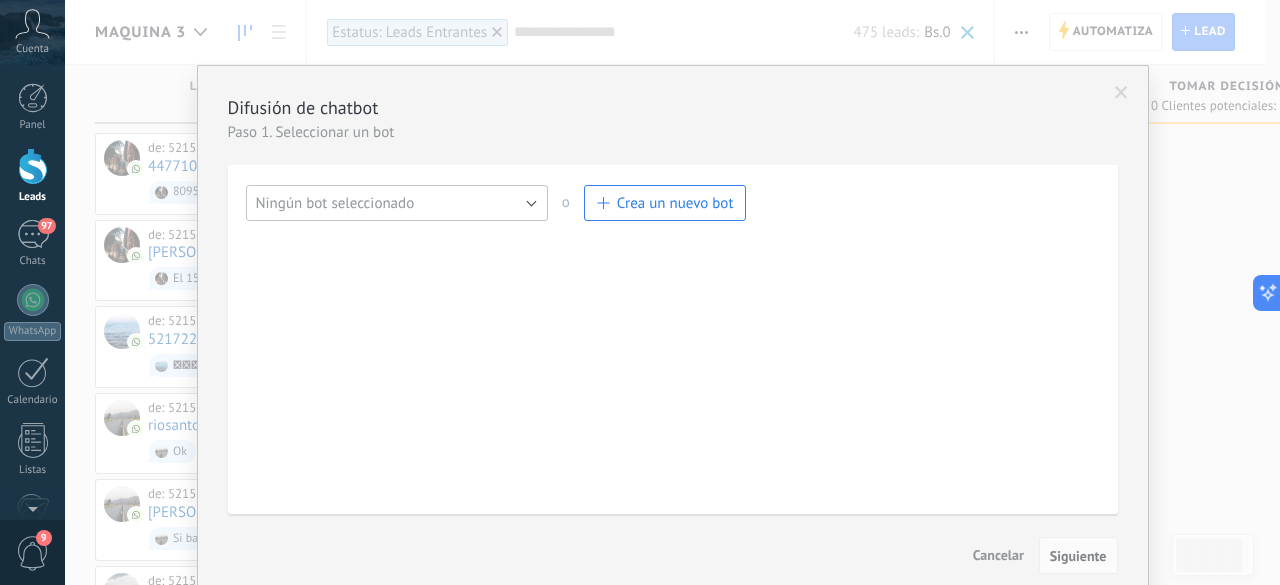 click on "Ningún bot seleccionado" at bounding box center (397, 203) 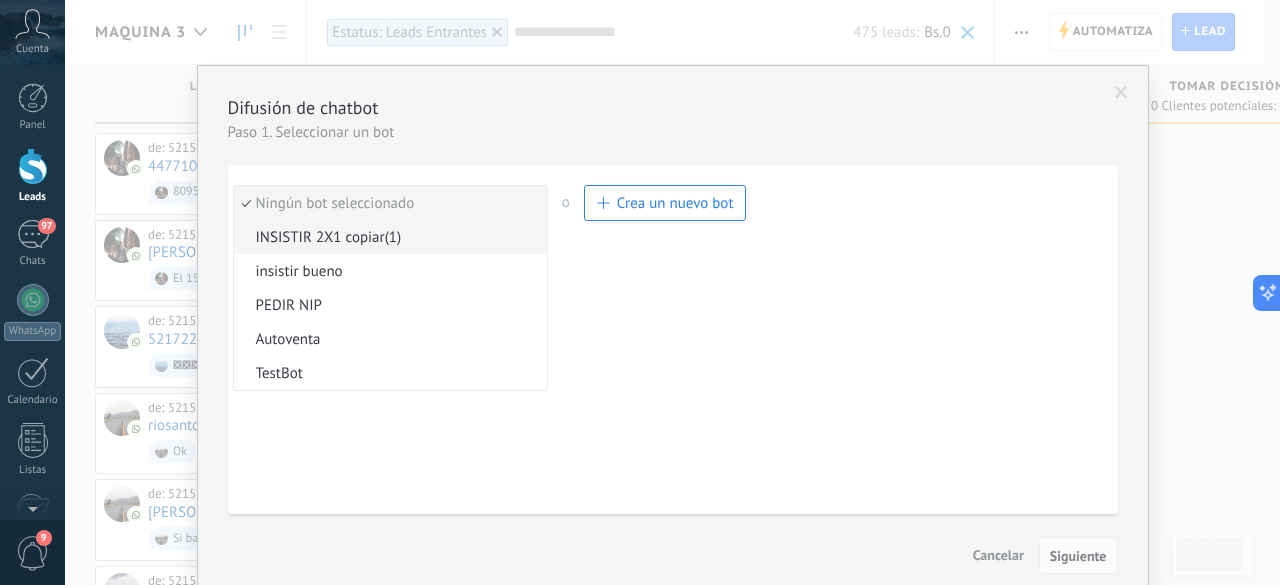 click on "INSISTIR 2X1 copiar(1)" at bounding box center [387, 237] 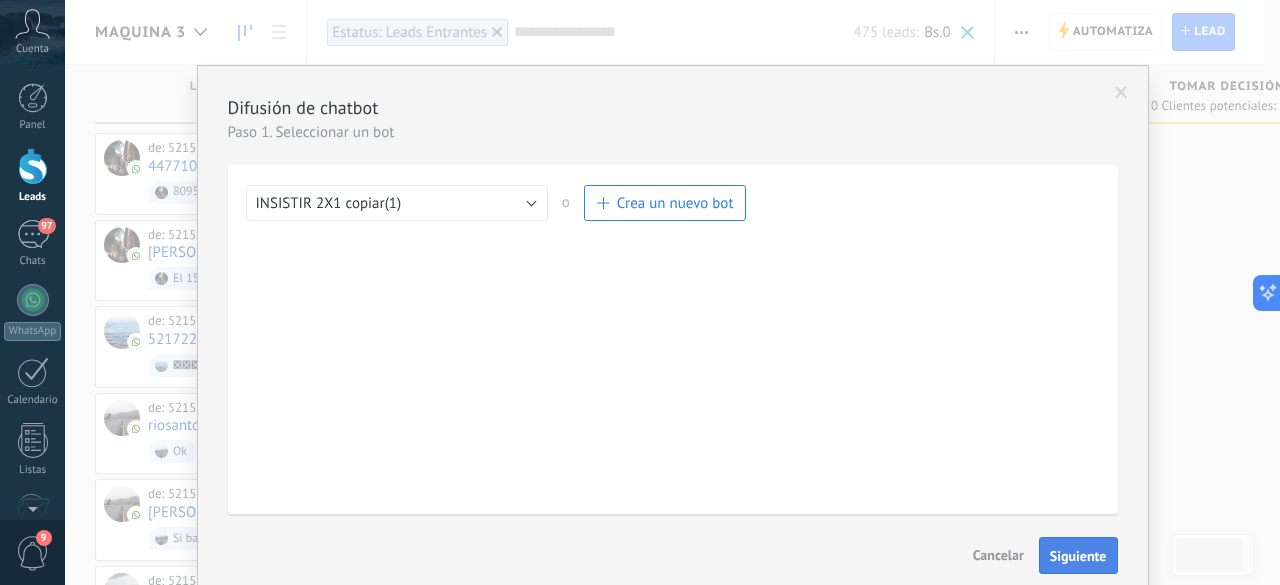click on "Siguiente" at bounding box center [1078, 556] 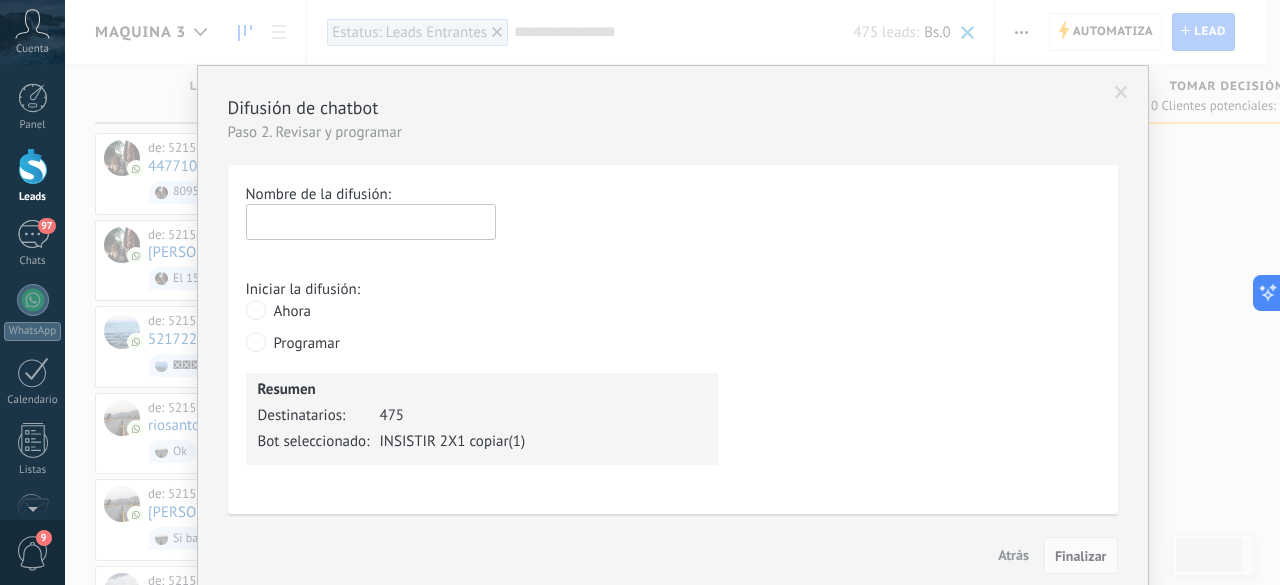 click at bounding box center [371, 222] 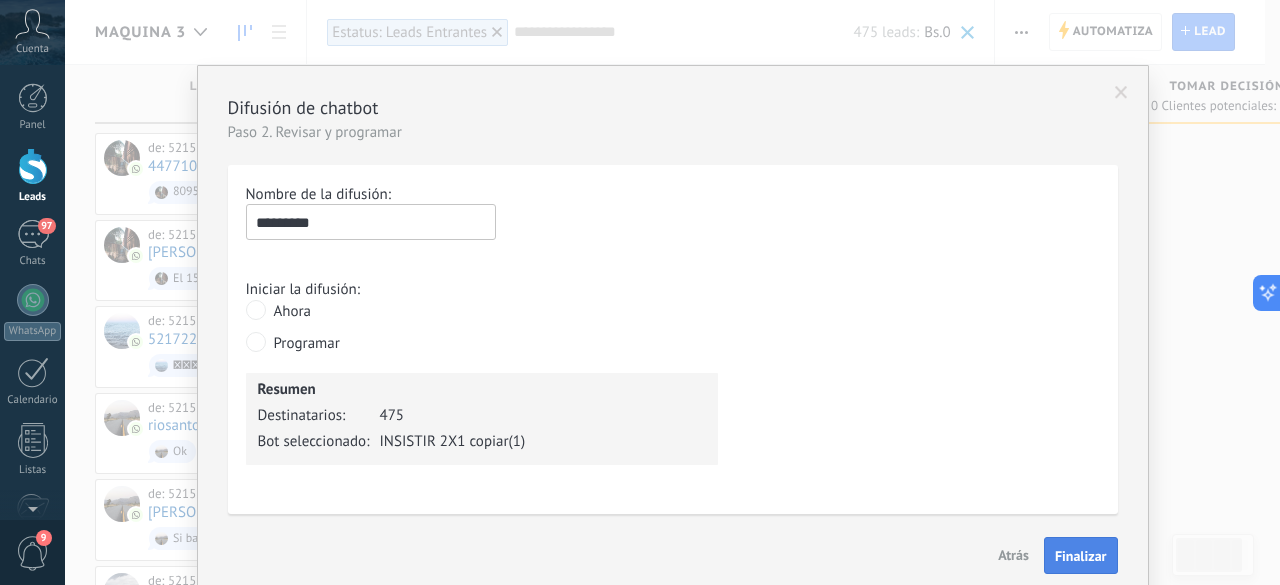 type on "*********" 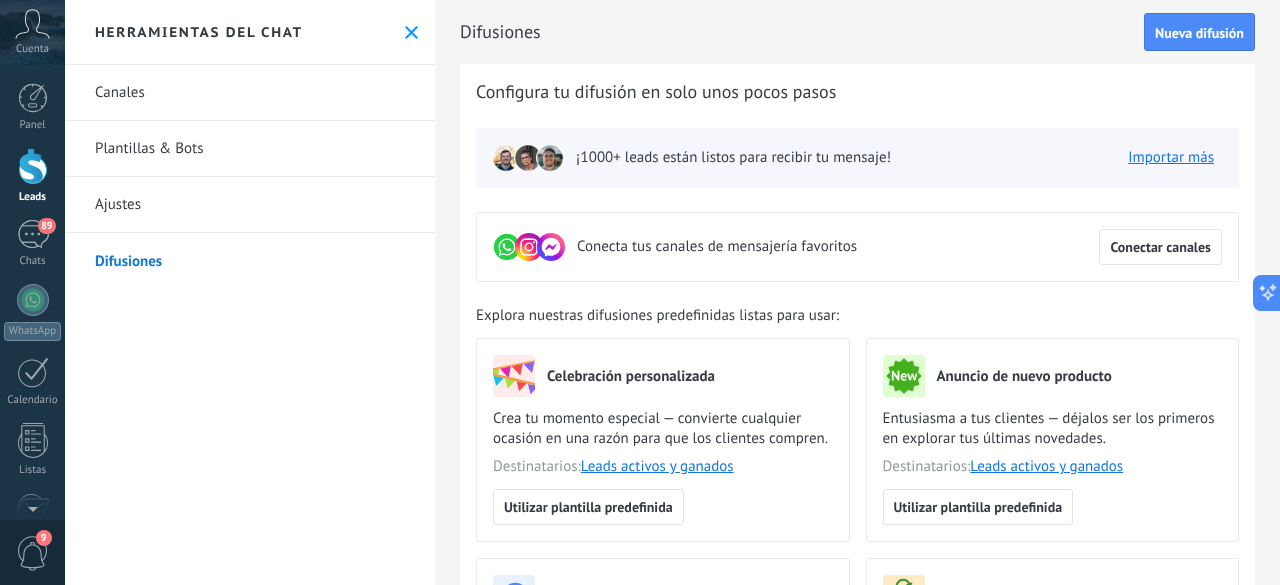click 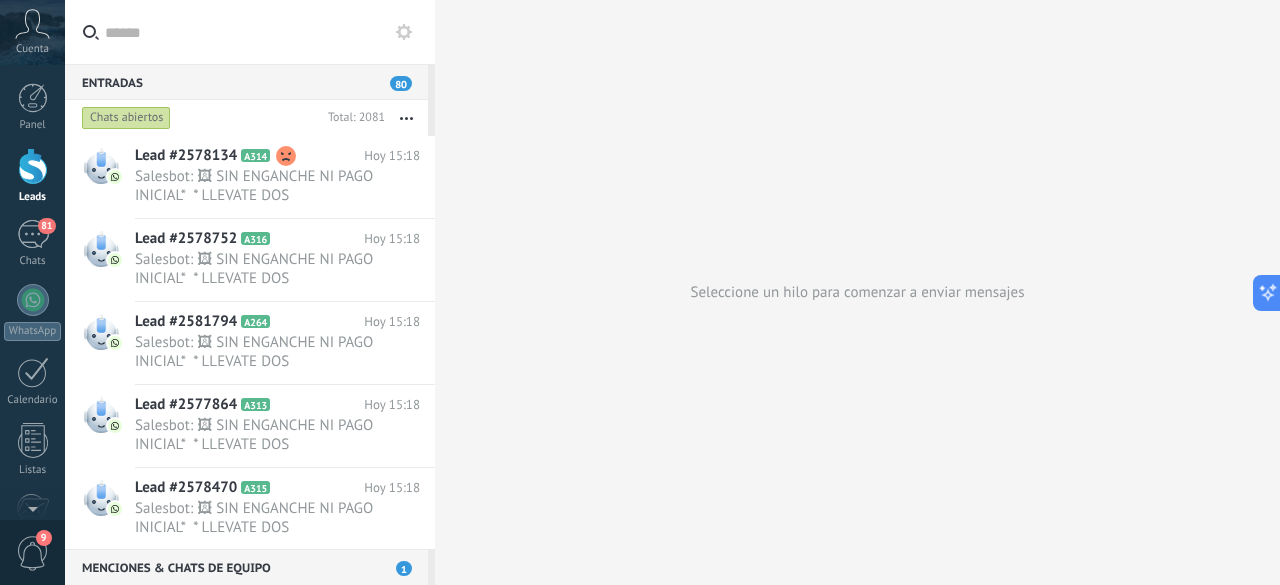 click at bounding box center (33, 166) 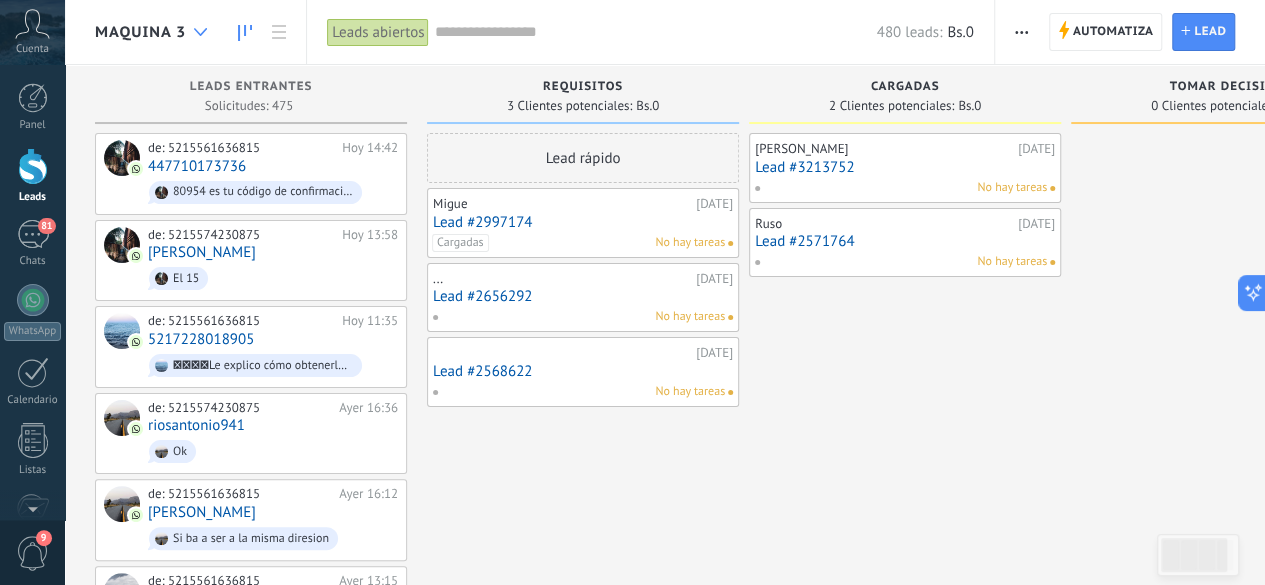 click at bounding box center [200, 32] 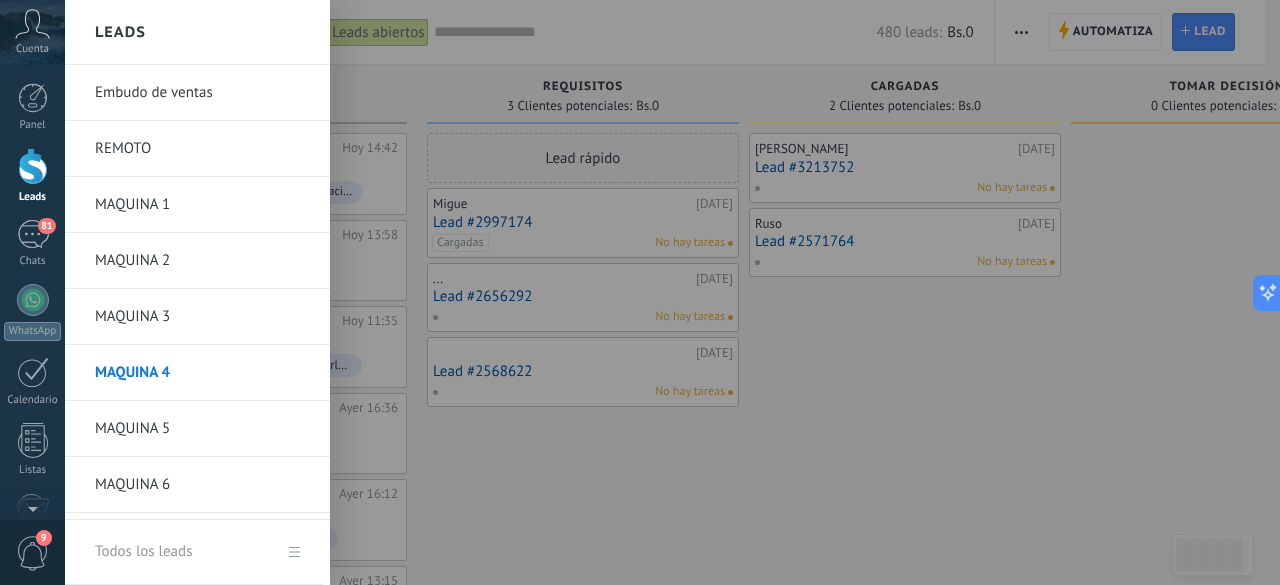click on "MAQUINA 2" at bounding box center (202, 261) 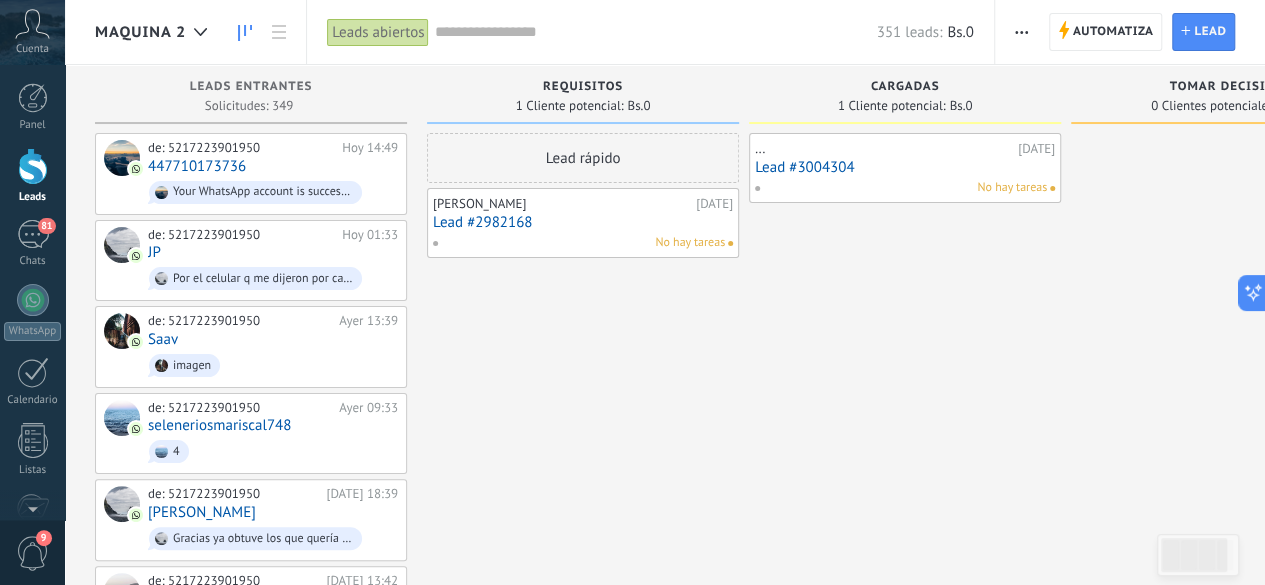 click at bounding box center [1021, 32] 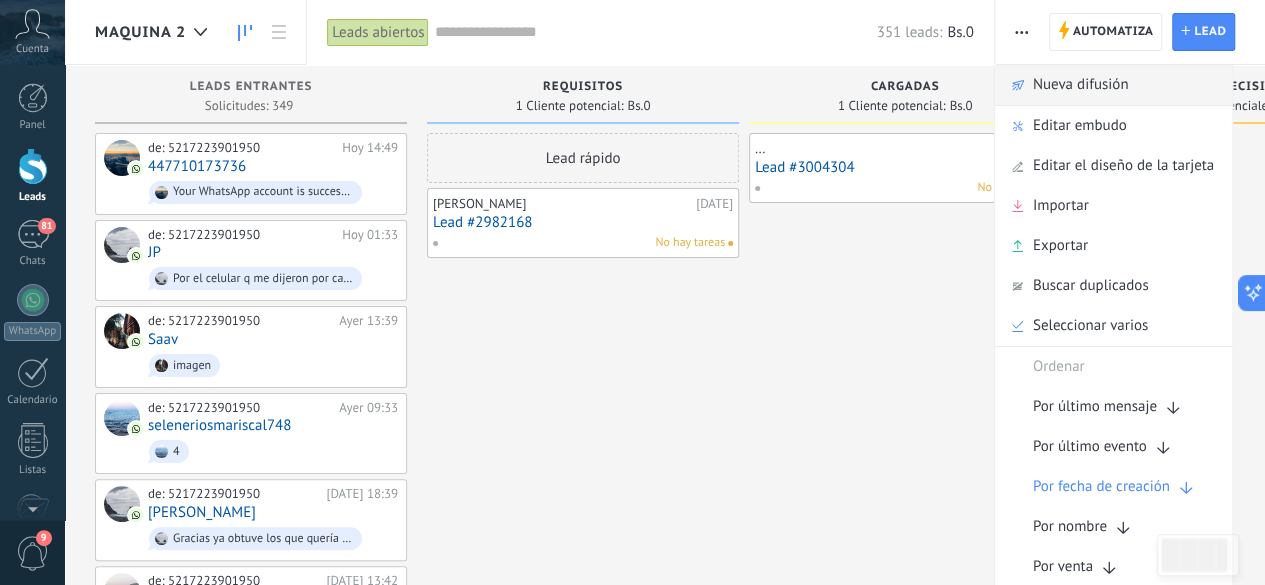 click on "Nueva difusión" at bounding box center (1081, 85) 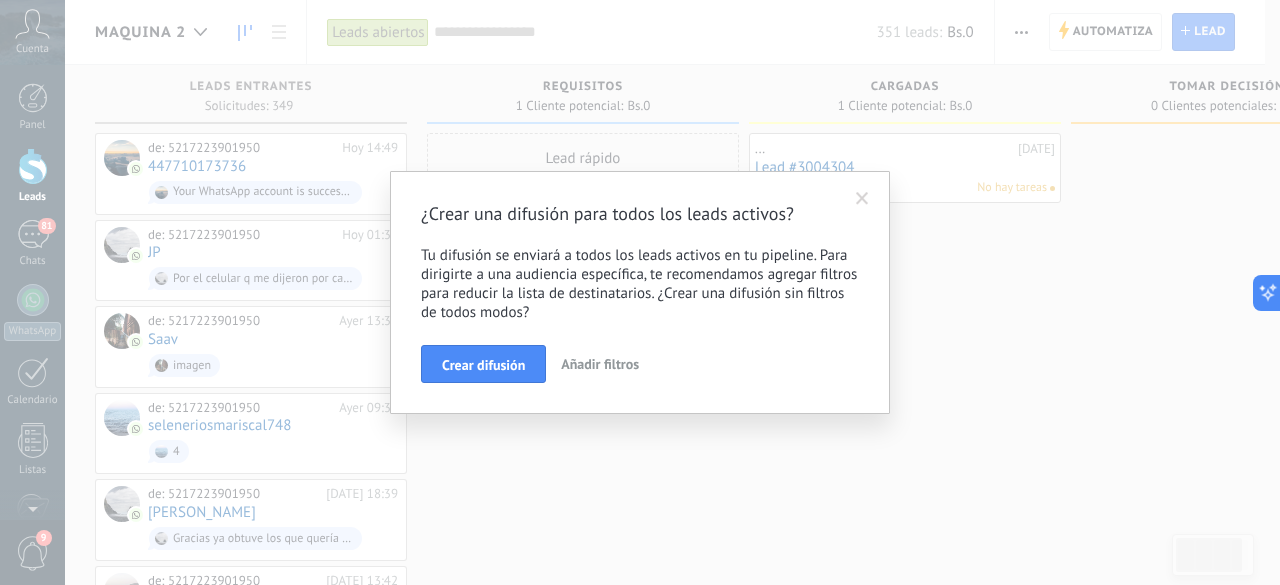 click on "Añadir filtros" at bounding box center (600, 364) 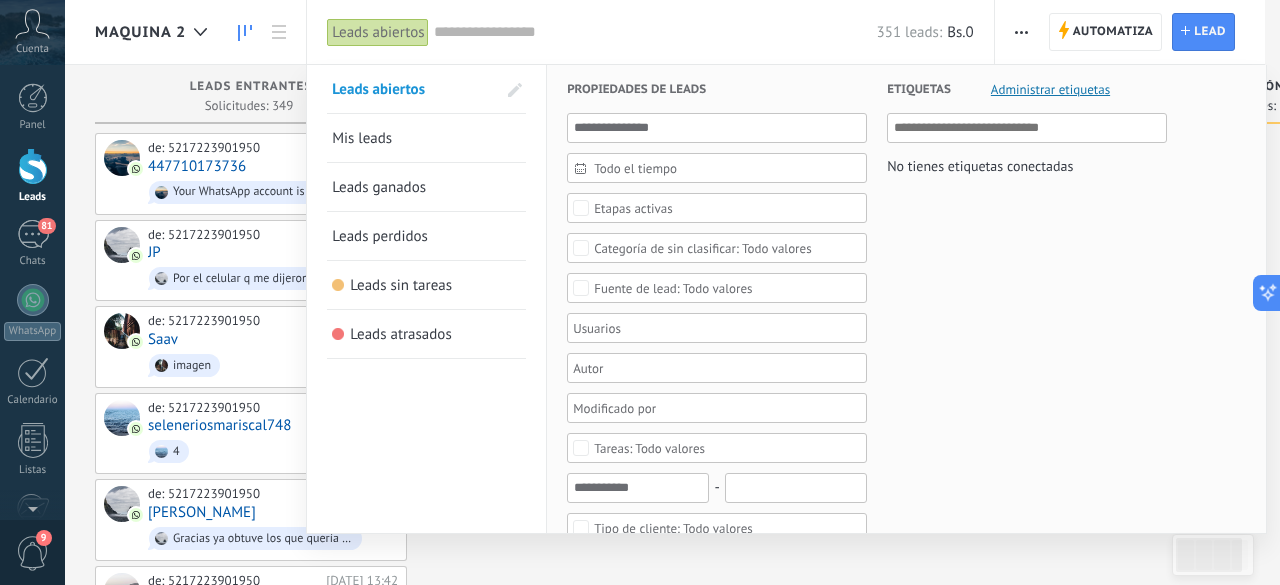 click on "Etapas activas" at bounding box center [633, 208] 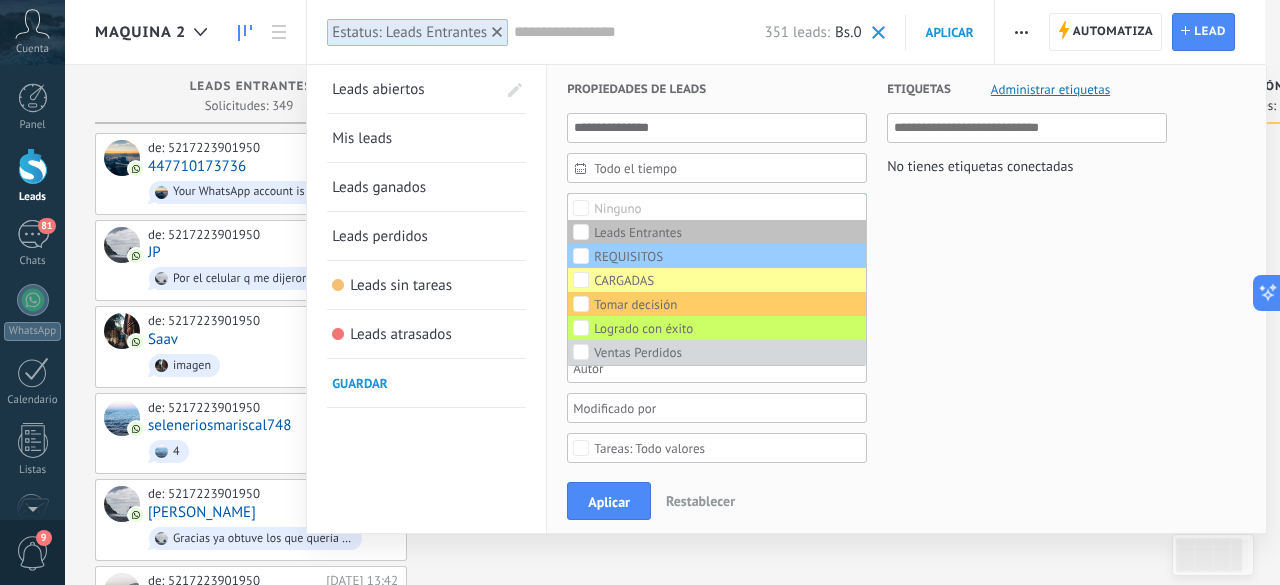 click on "Aplicar" at bounding box center [609, 502] 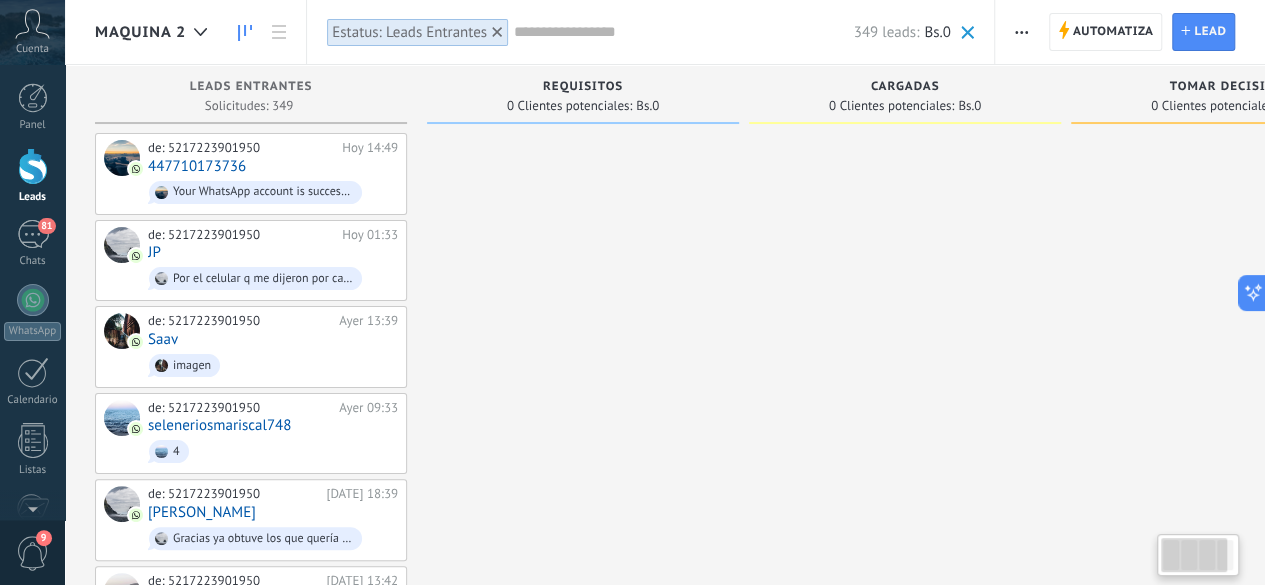 click at bounding box center [1021, 32] 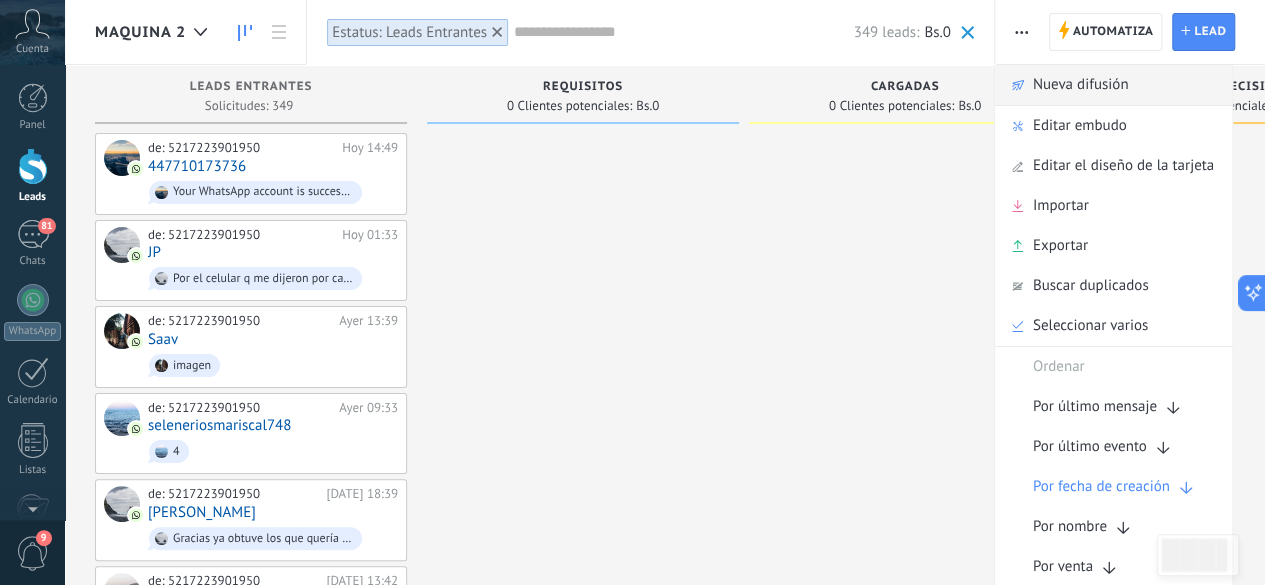 click on "Nueva difusión" at bounding box center [1081, 85] 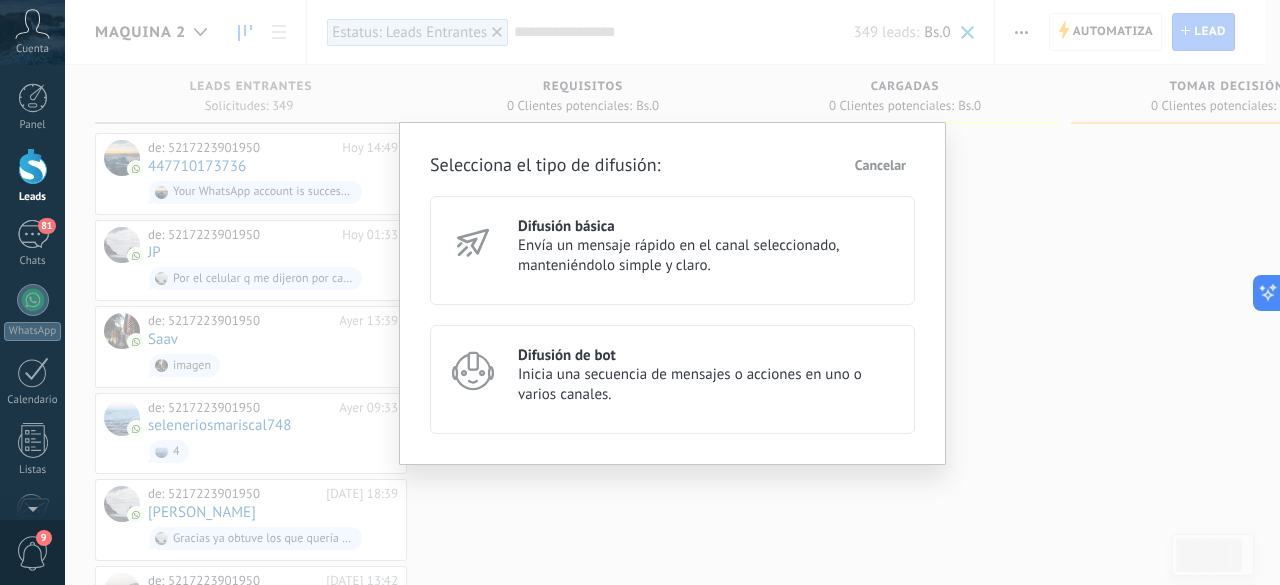 click on "Inicia una secuencia de mensajes o acciones en uno o varios canales." at bounding box center (707, 385) 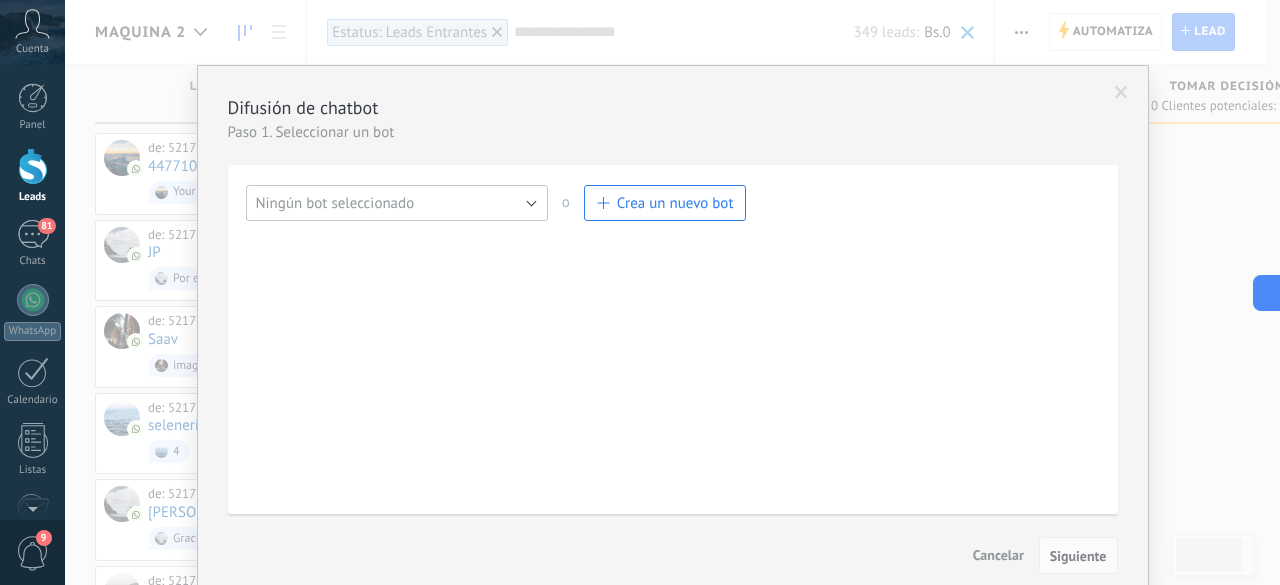 click on "Ningún bot seleccionado" at bounding box center [397, 203] 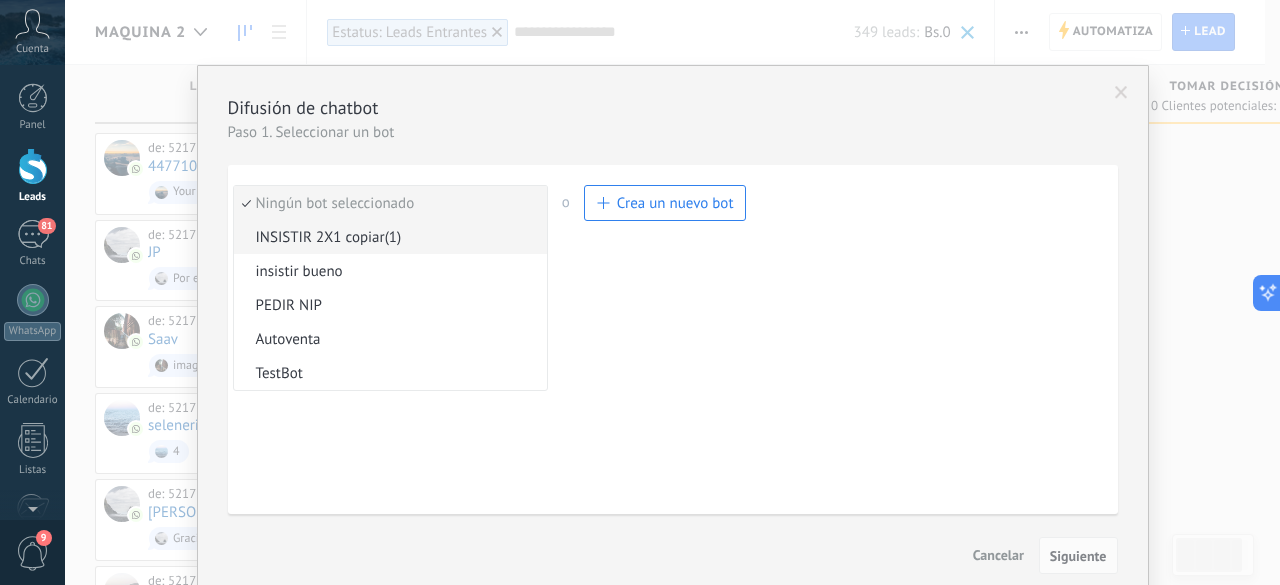 click on "INSISTIR 2X1 copiar(1)" at bounding box center [387, 237] 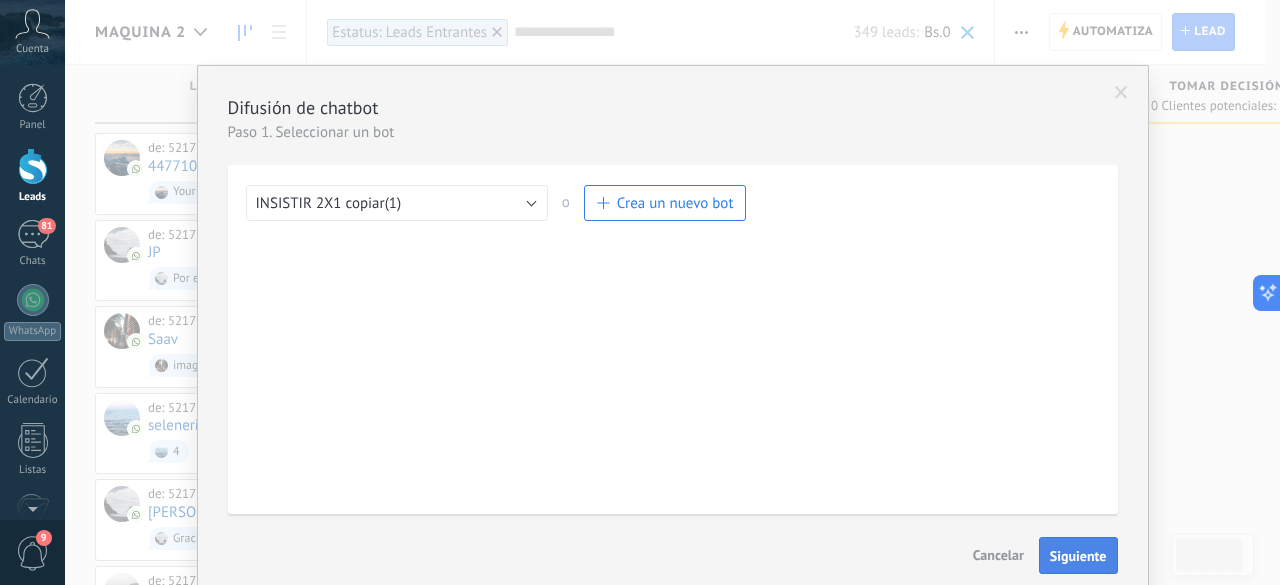 click on "Siguiente" at bounding box center [1078, 556] 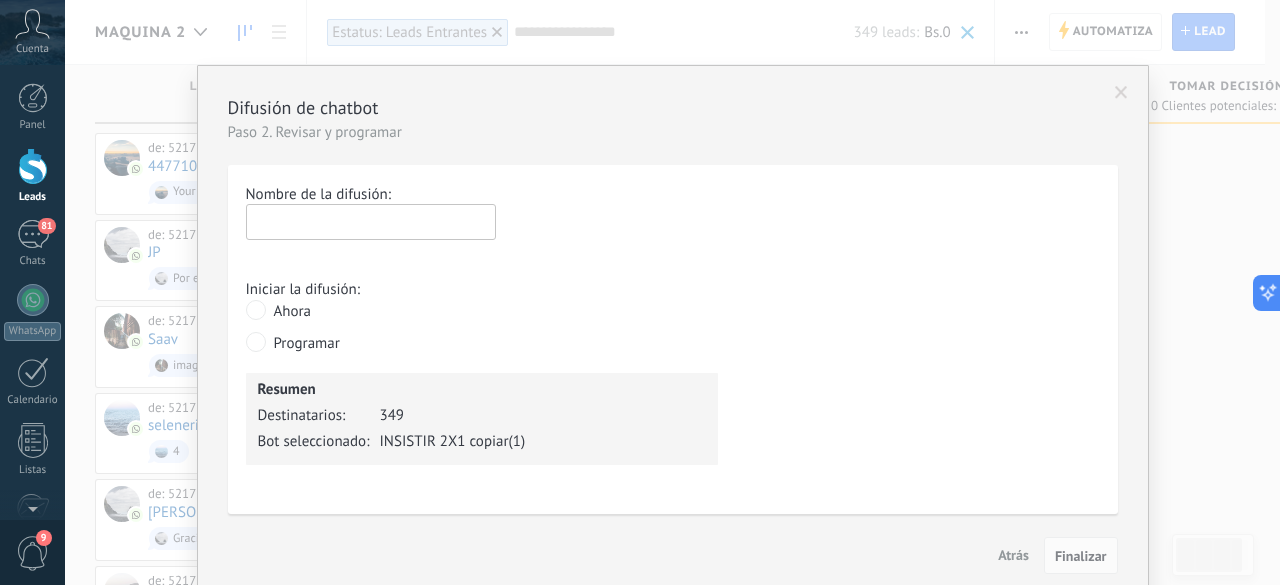 click at bounding box center (371, 222) 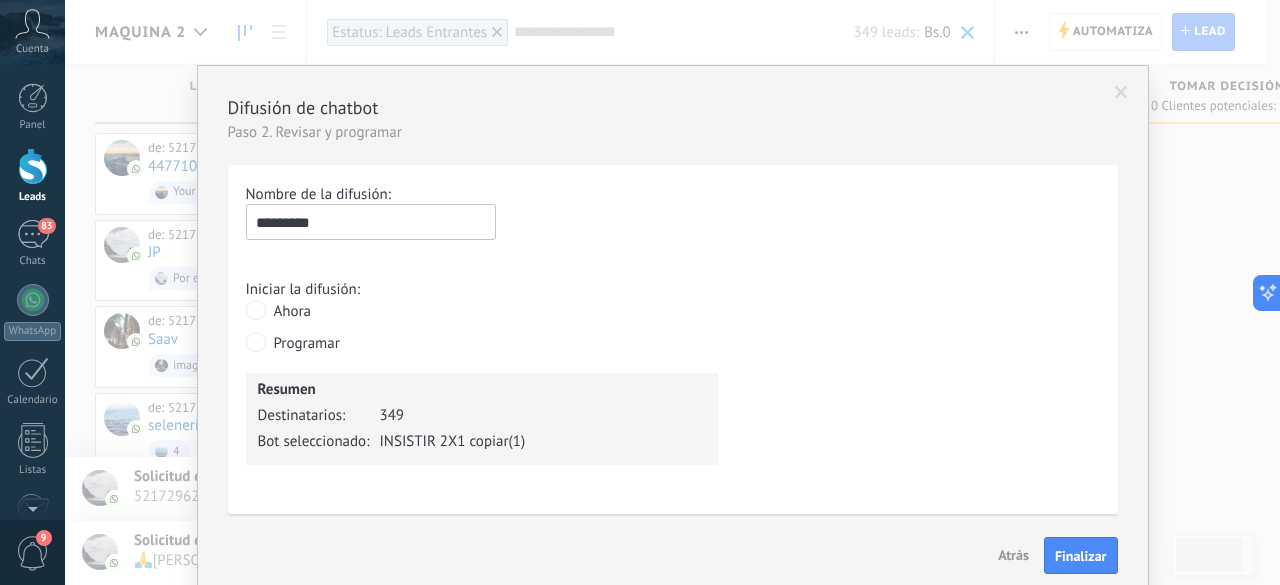 type on "*********" 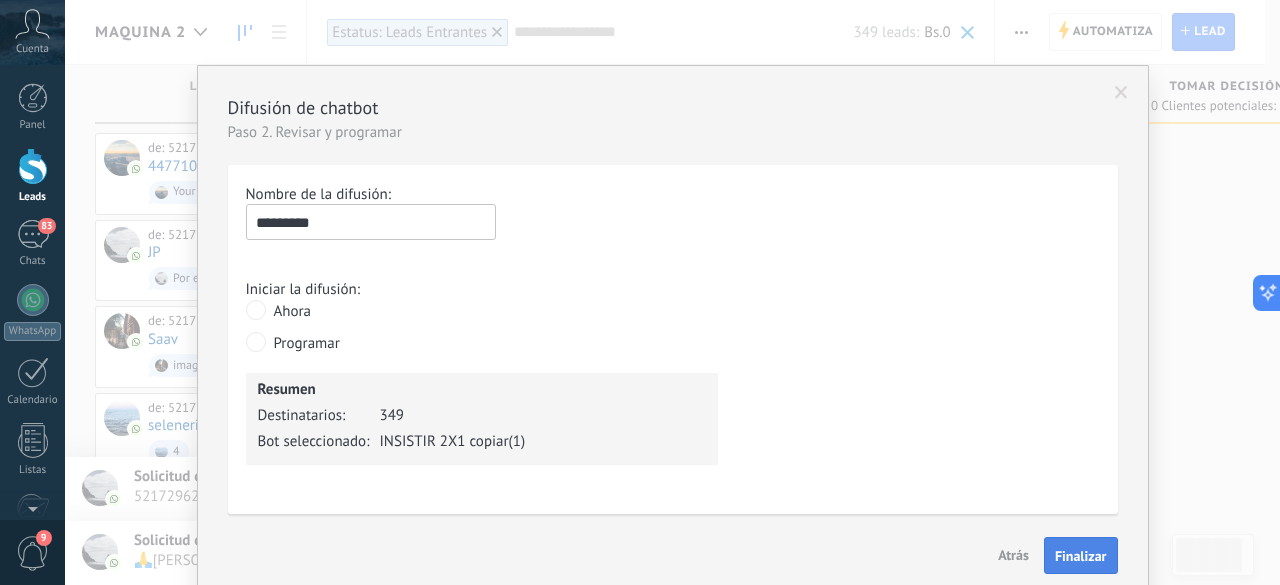 click on "Finalizar" at bounding box center [1081, 556] 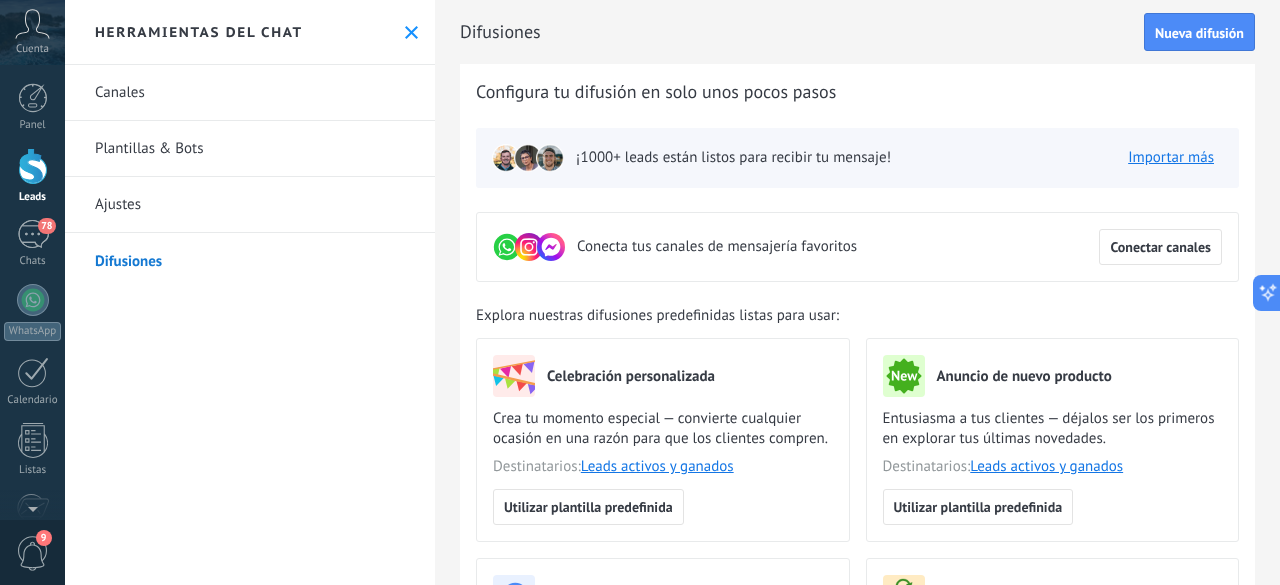click 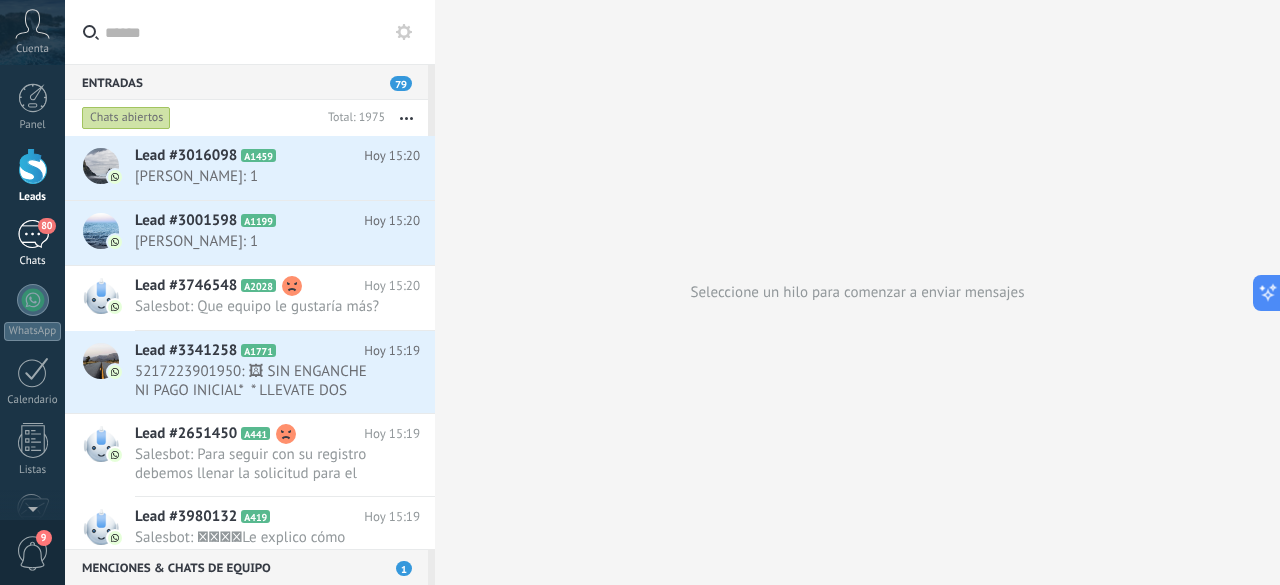 click on "80" at bounding box center (33, 234) 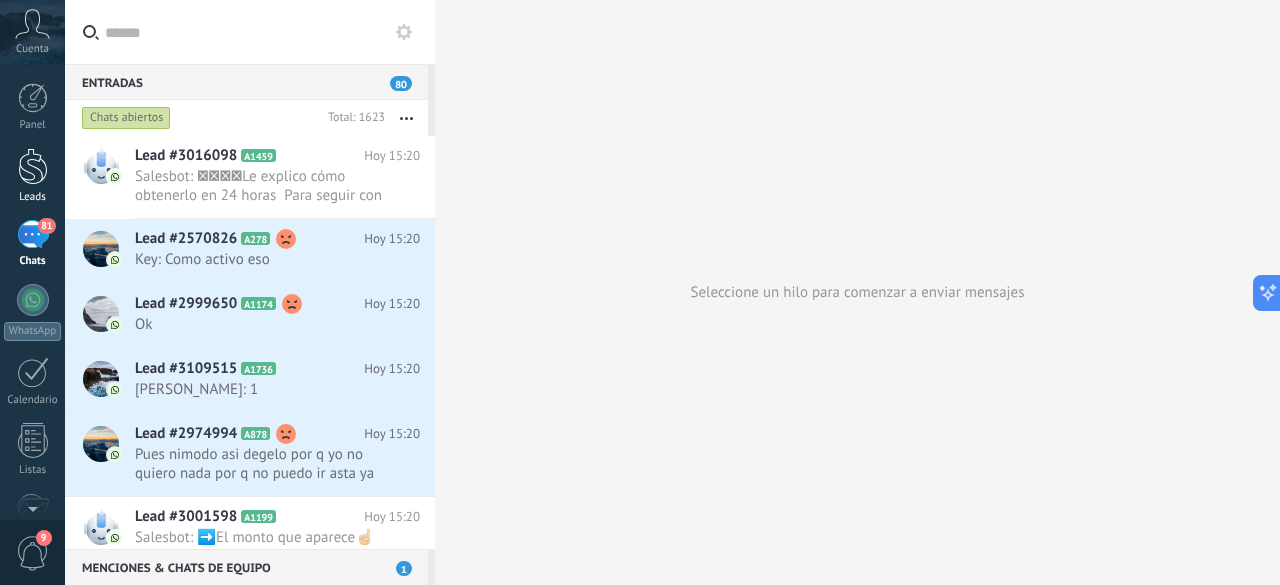 click at bounding box center [33, 166] 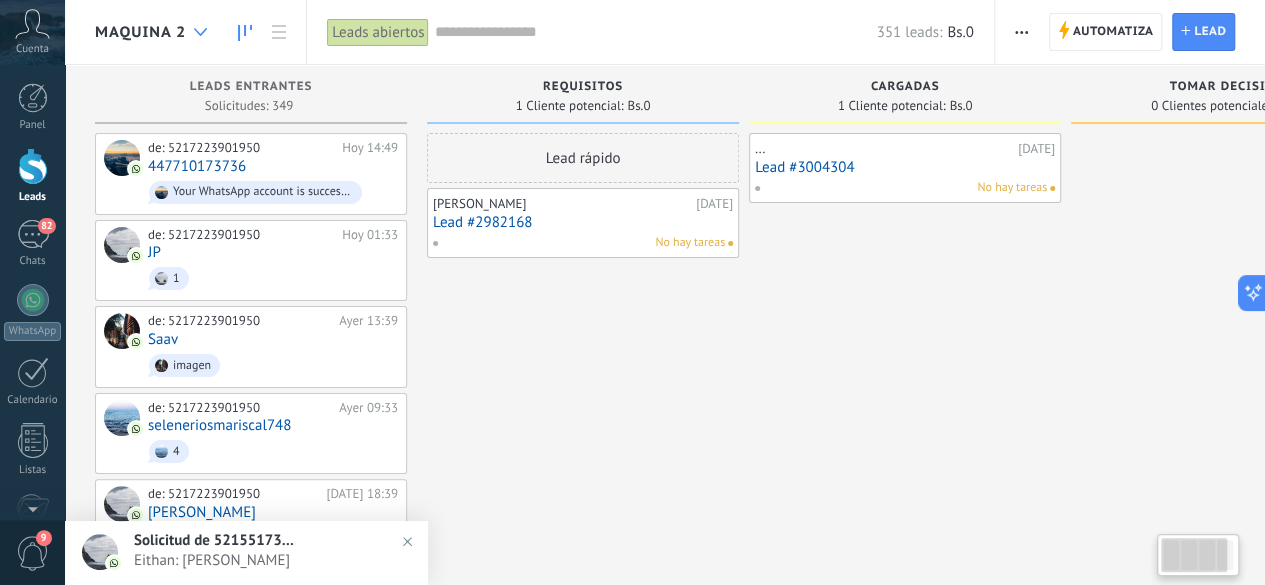 click at bounding box center (200, 32) 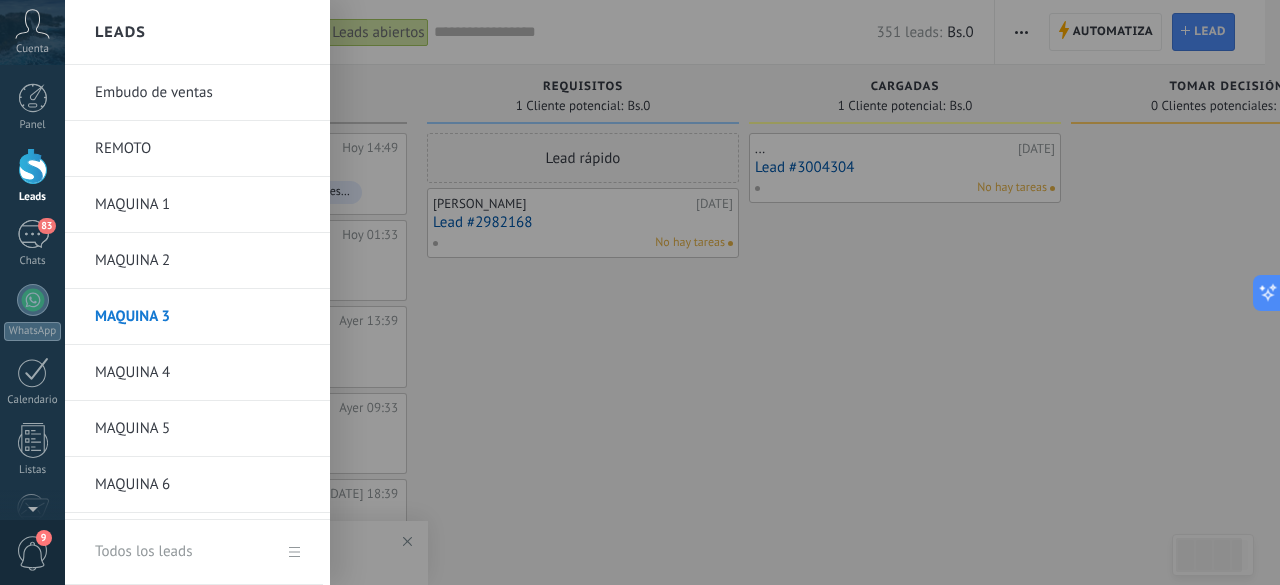 click on "MAQUINA 1" at bounding box center (202, 205) 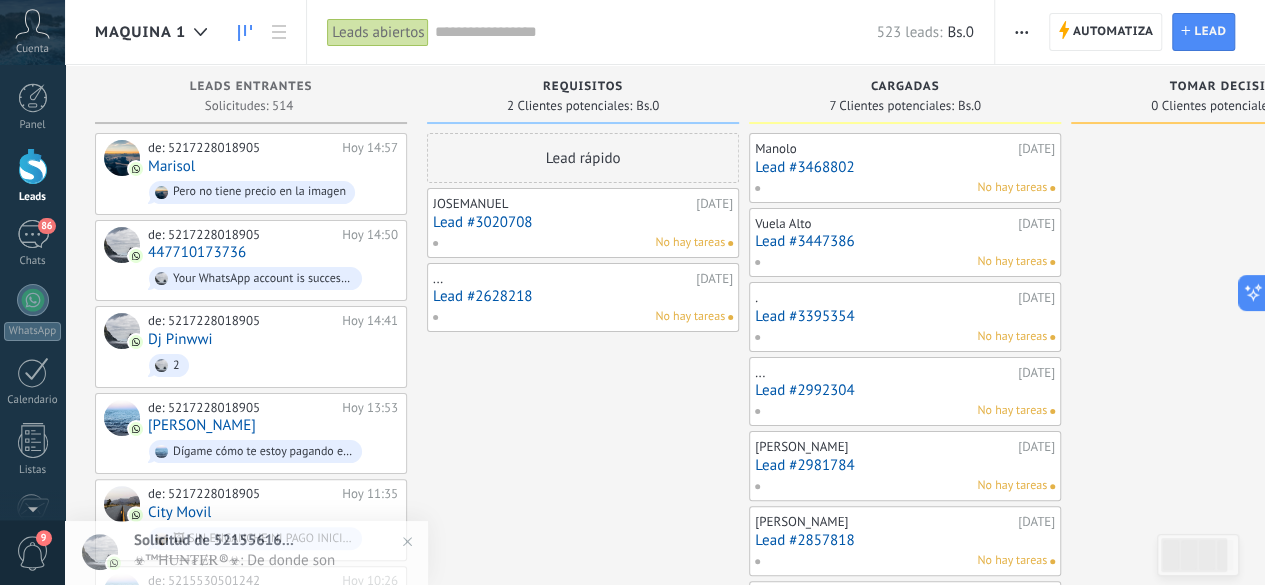 click at bounding box center [1021, 32] 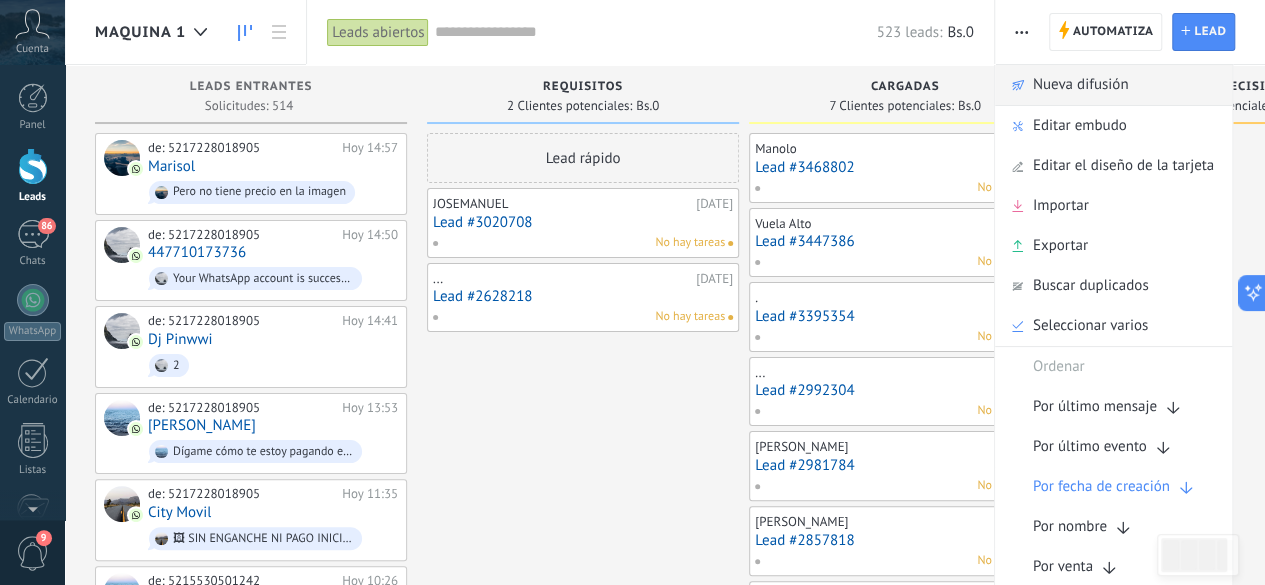 click on "Nueva difusión" at bounding box center [1081, 85] 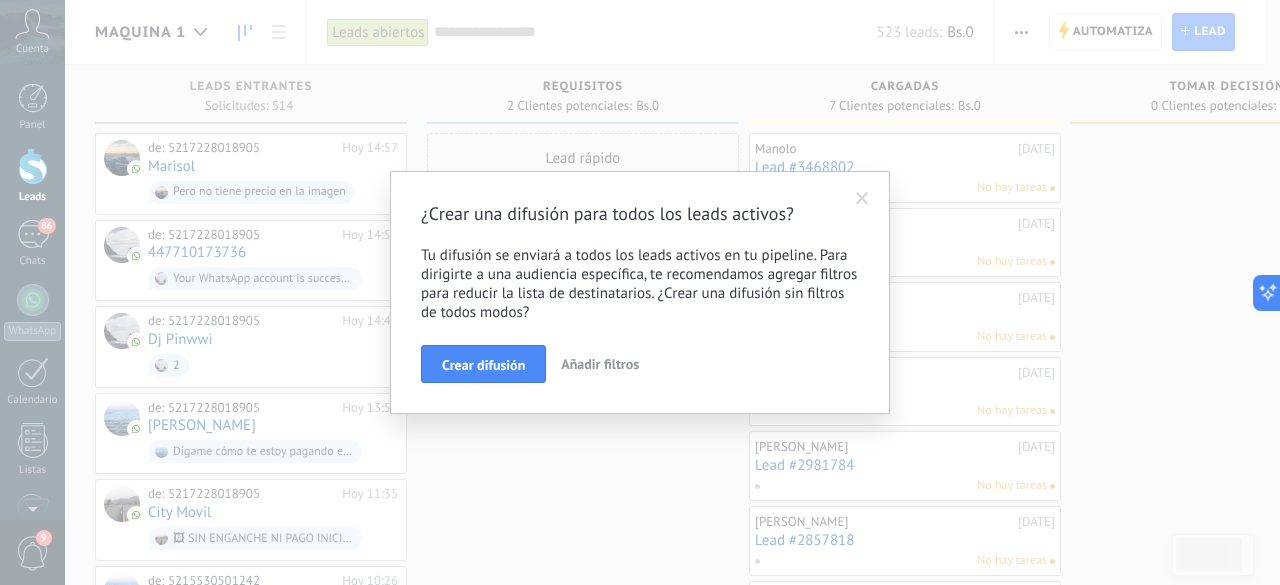 click on "Añadir filtros" at bounding box center [600, 364] 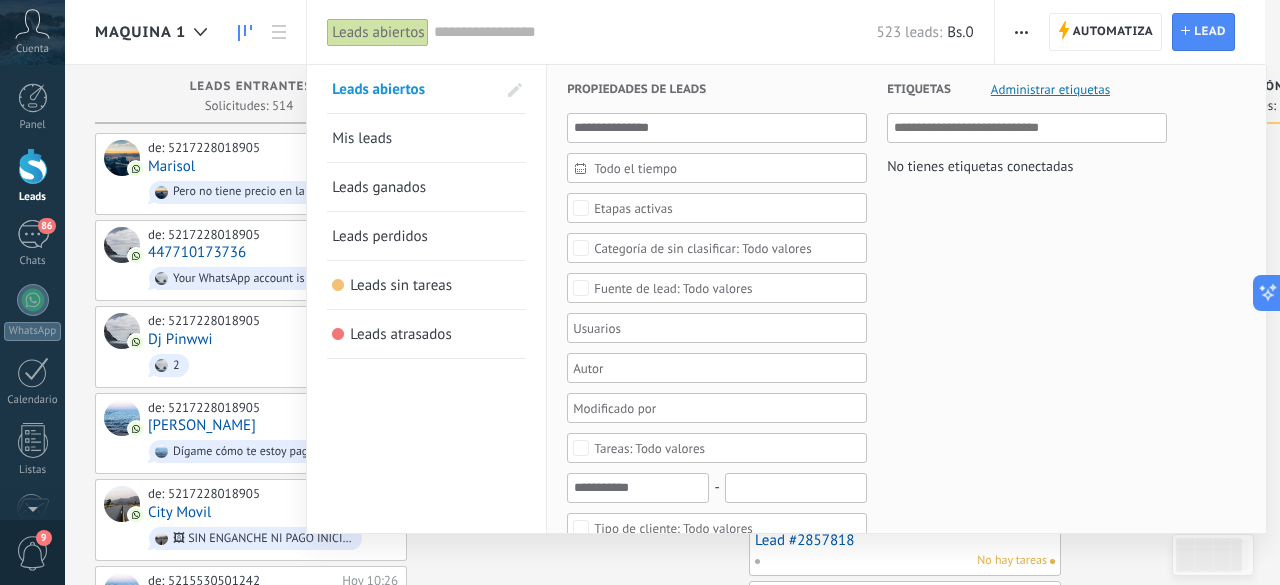 click on "Etapas activas" at bounding box center [633, 208] 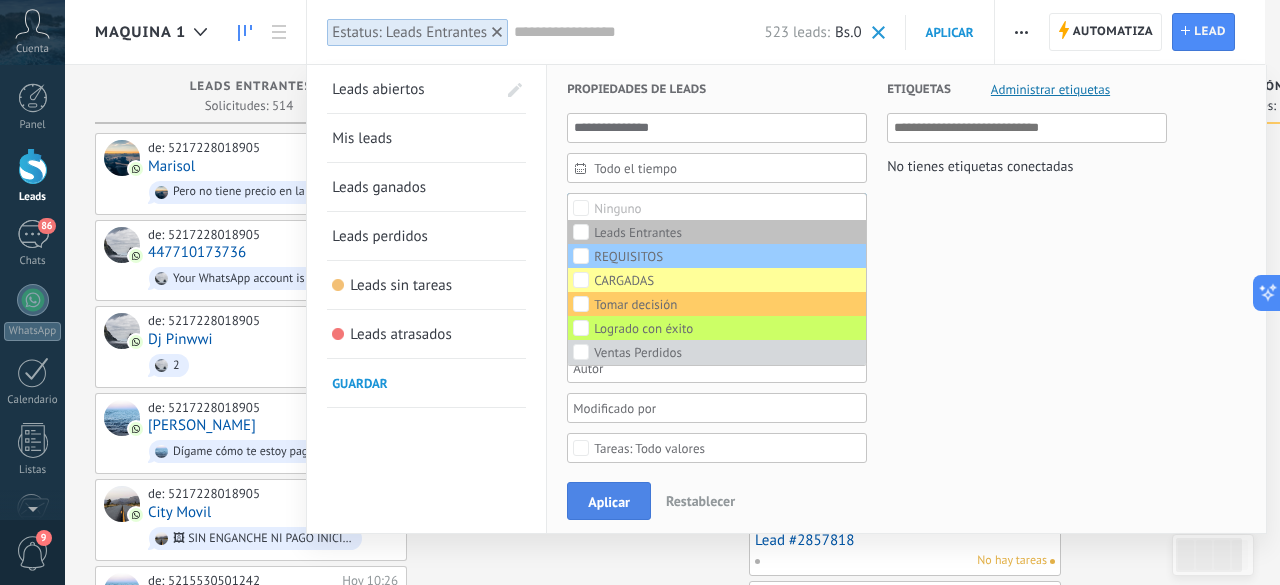 click on "Aplicar" at bounding box center [609, 501] 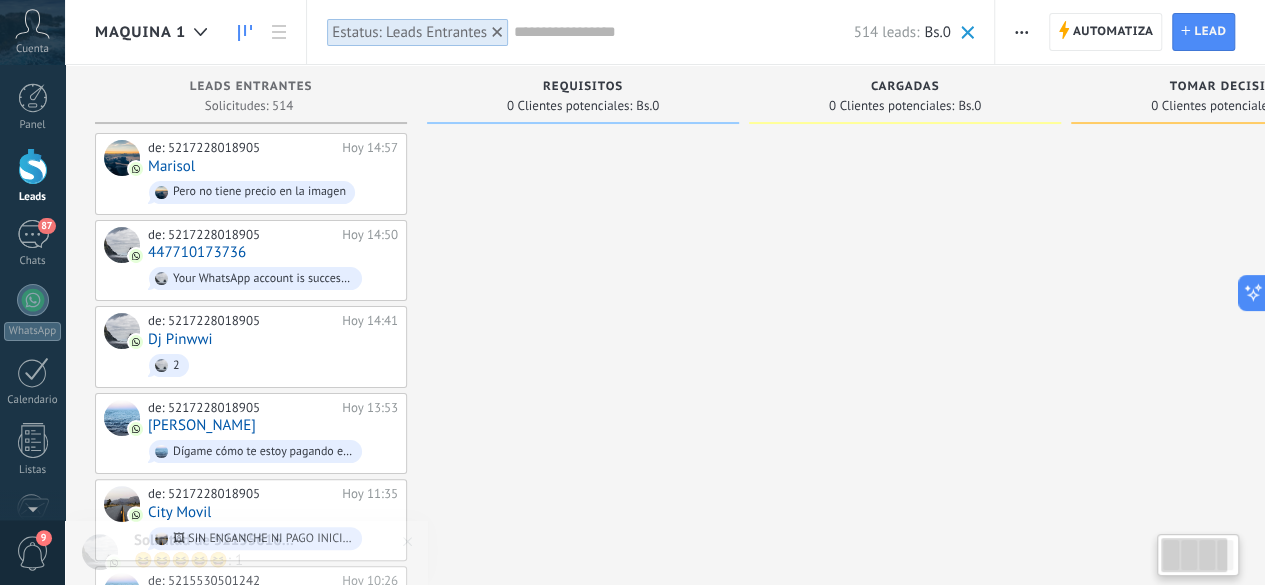 click at bounding box center (1021, 32) 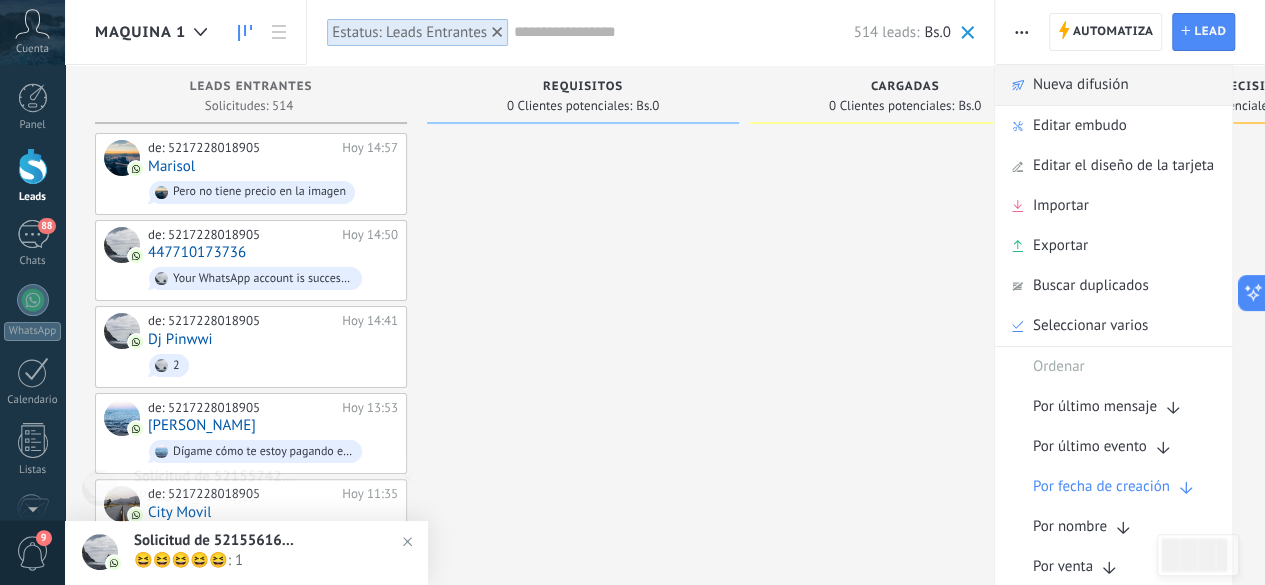 click on "Nueva difusión" at bounding box center (1081, 85) 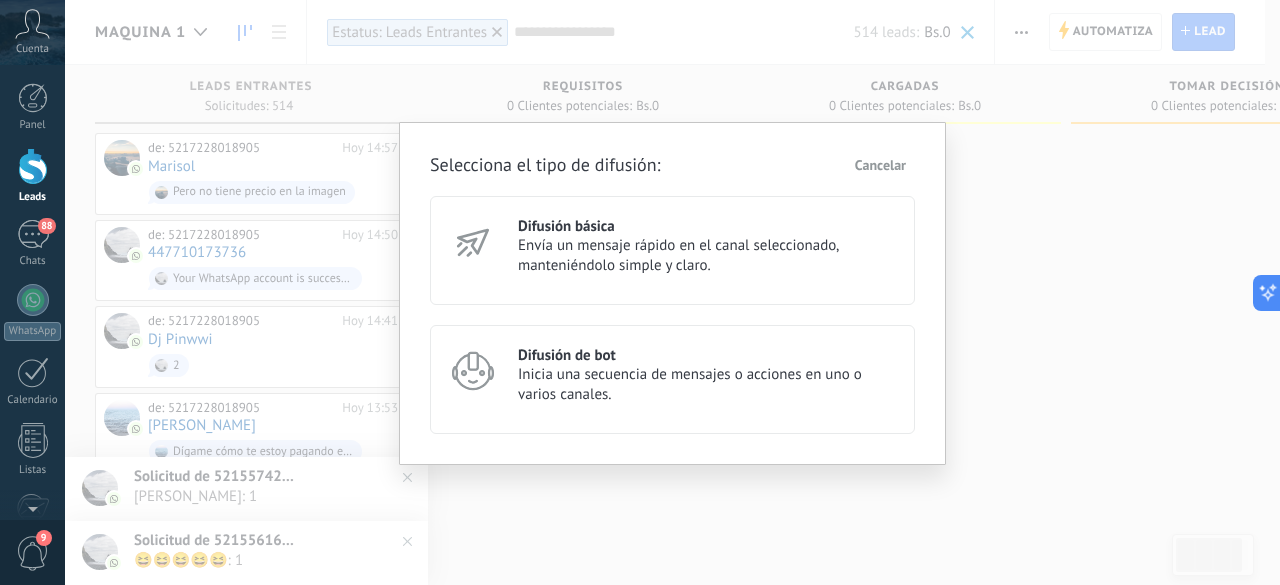 click on "Inicia una secuencia de mensajes o acciones en uno o varios canales." at bounding box center [707, 385] 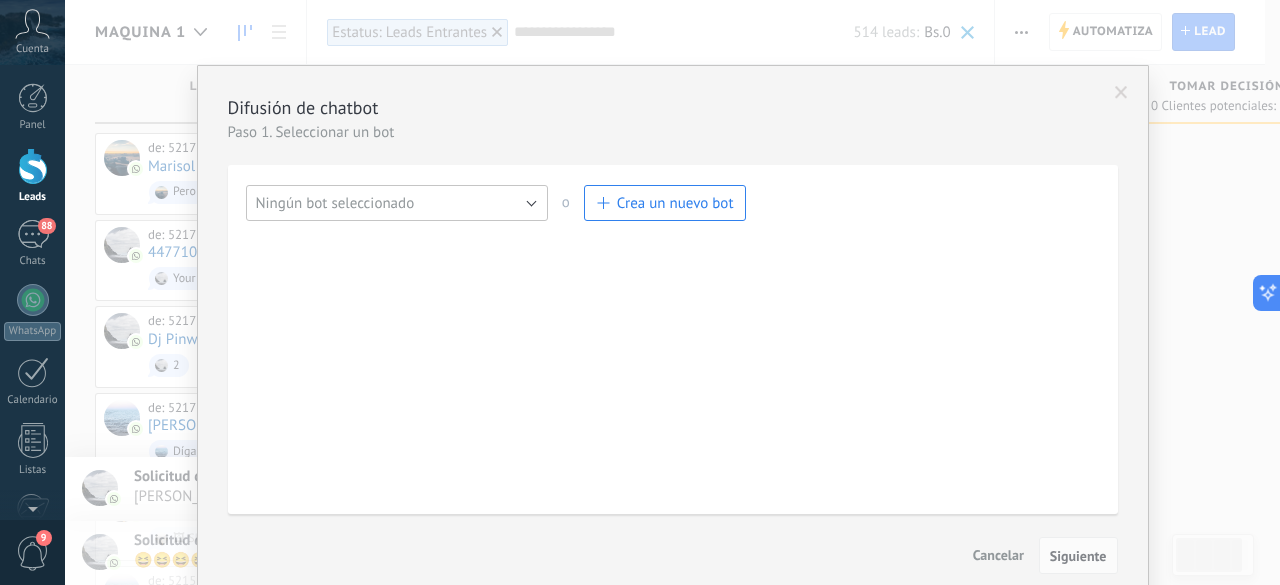 click on "Ningún bot seleccionado" at bounding box center (397, 203) 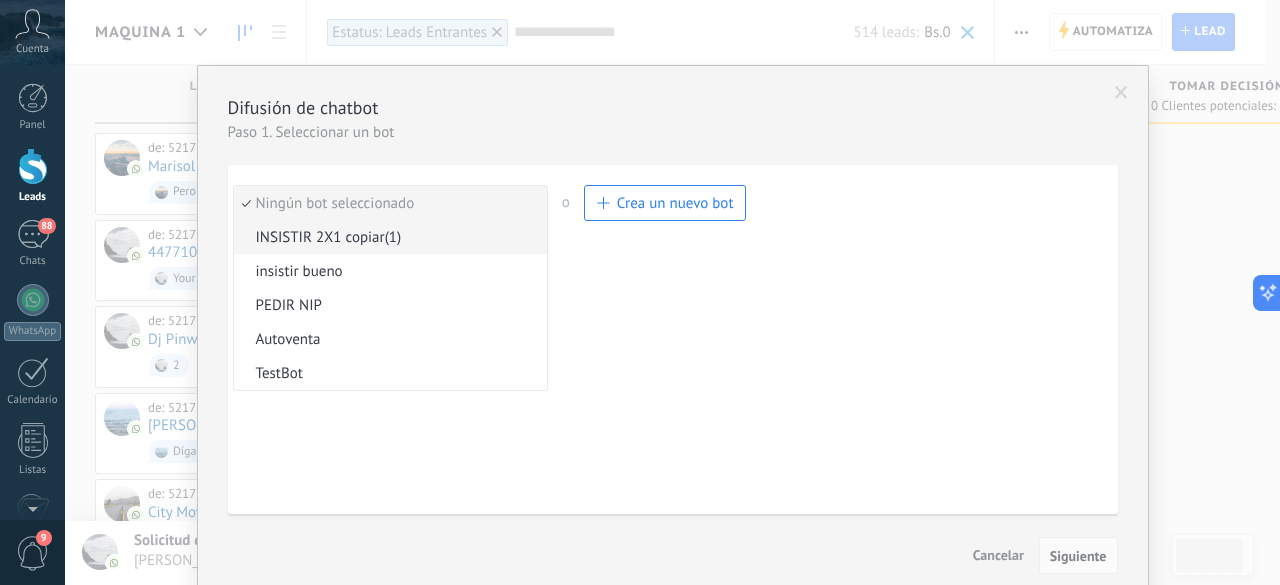 click on "INSISTIR 2X1 copiar(1)" at bounding box center [387, 237] 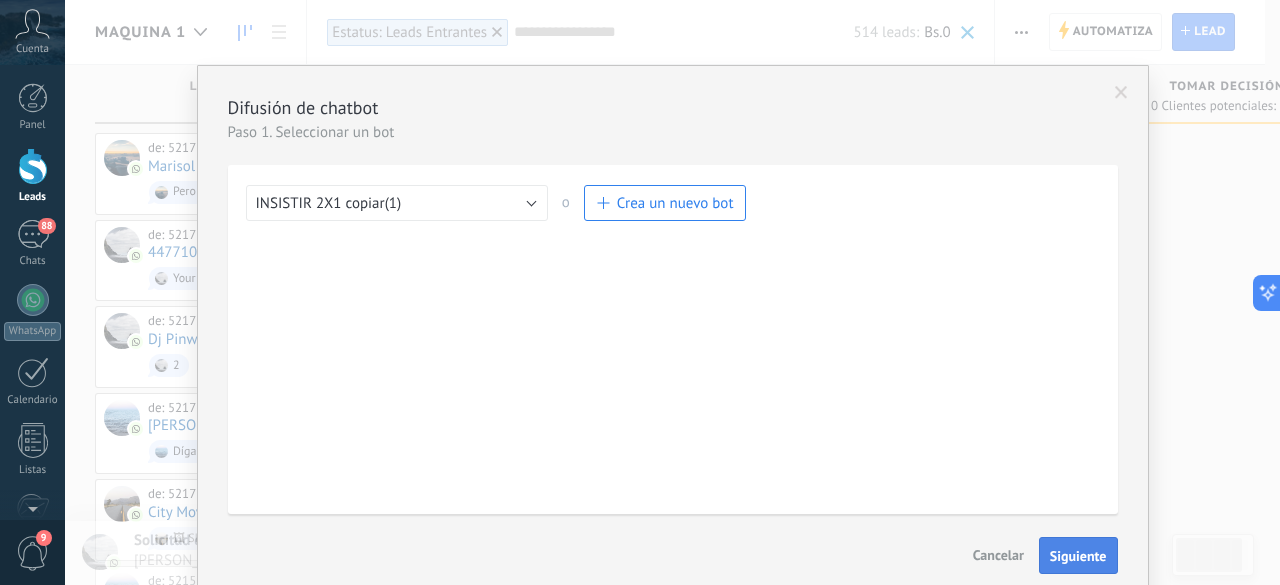 click on "Siguiente" at bounding box center [1078, 556] 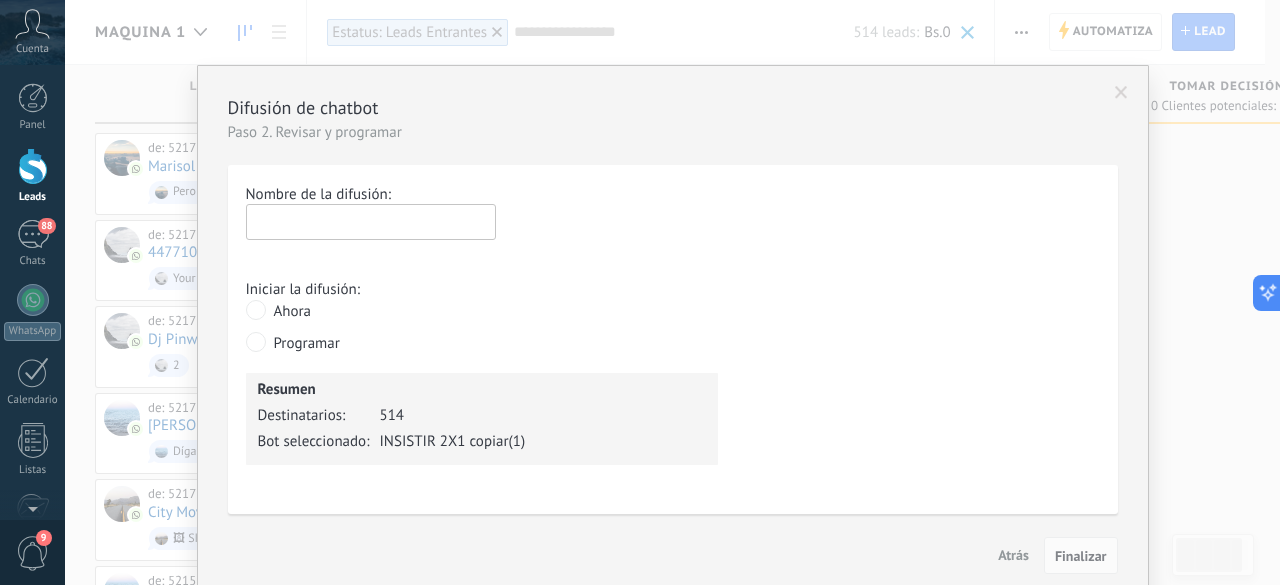 click at bounding box center (371, 222) 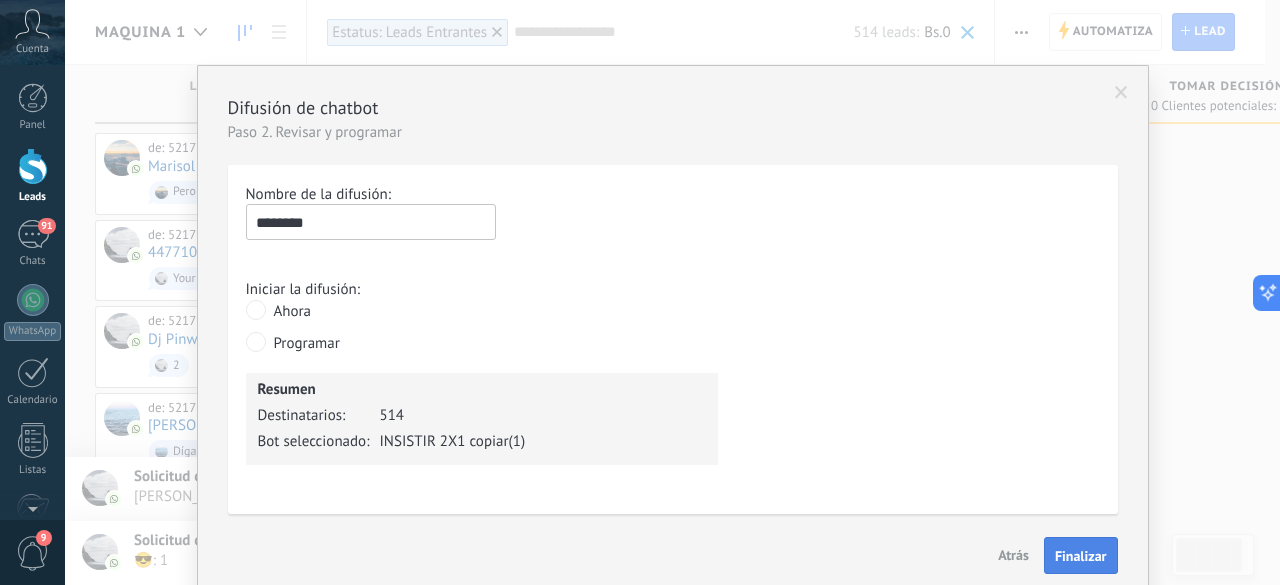 type on "********" 